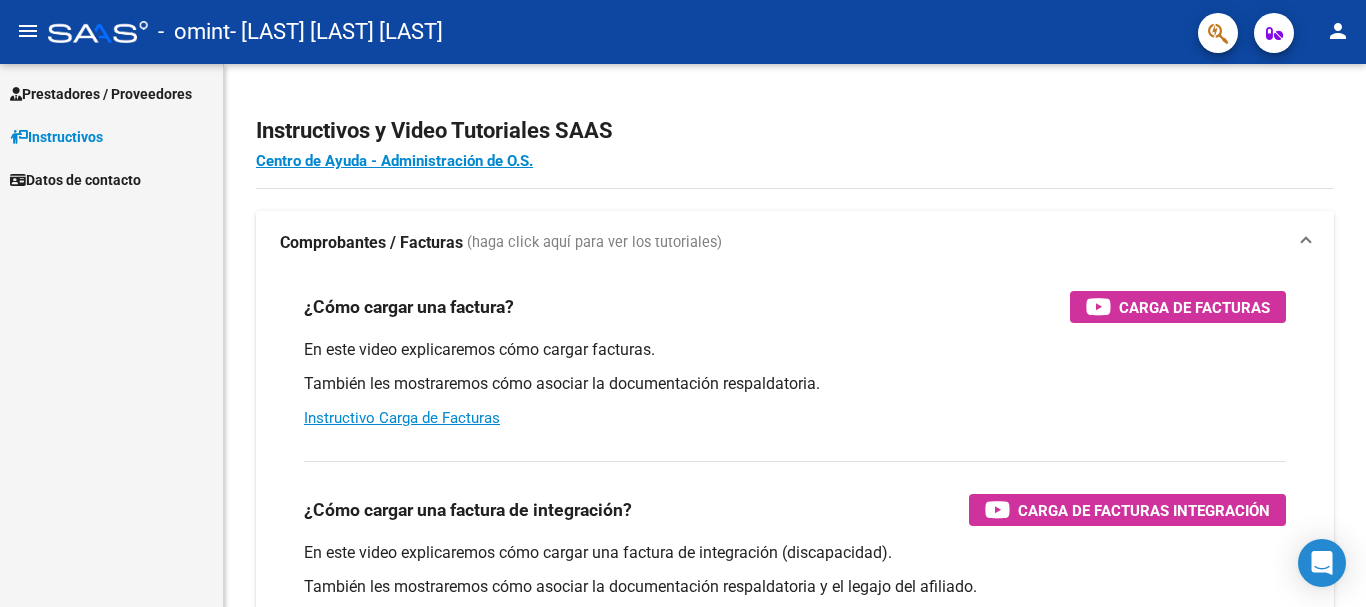 scroll, scrollTop: 0, scrollLeft: 0, axis: both 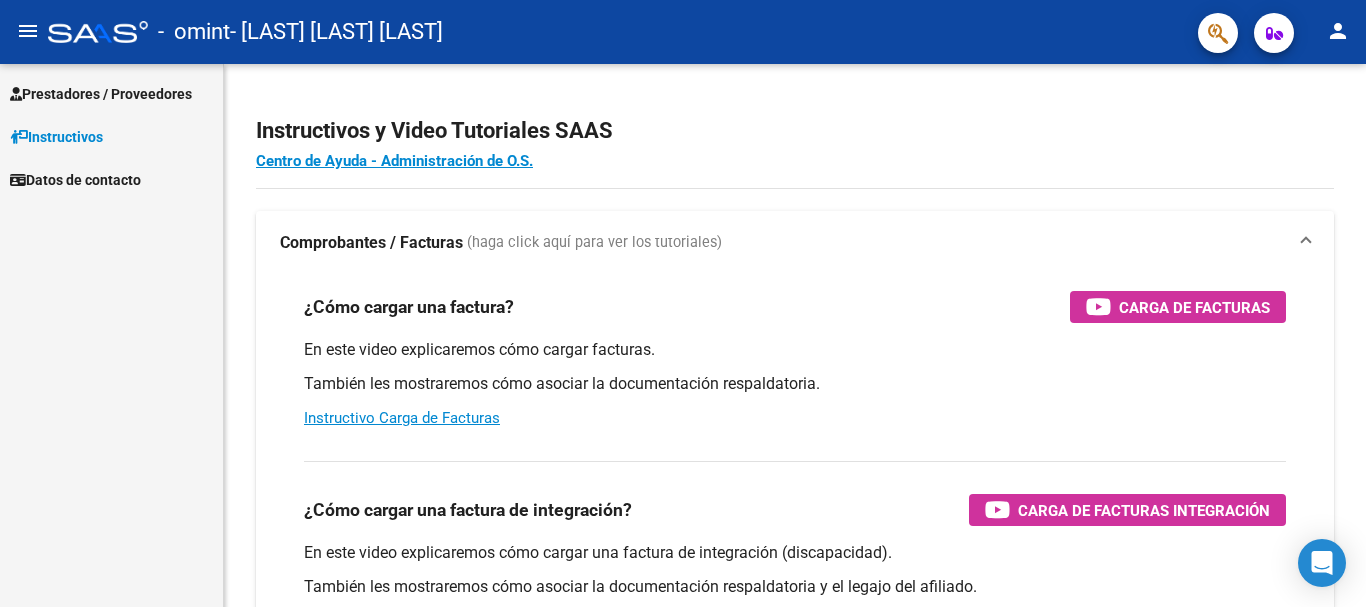 click on "person" 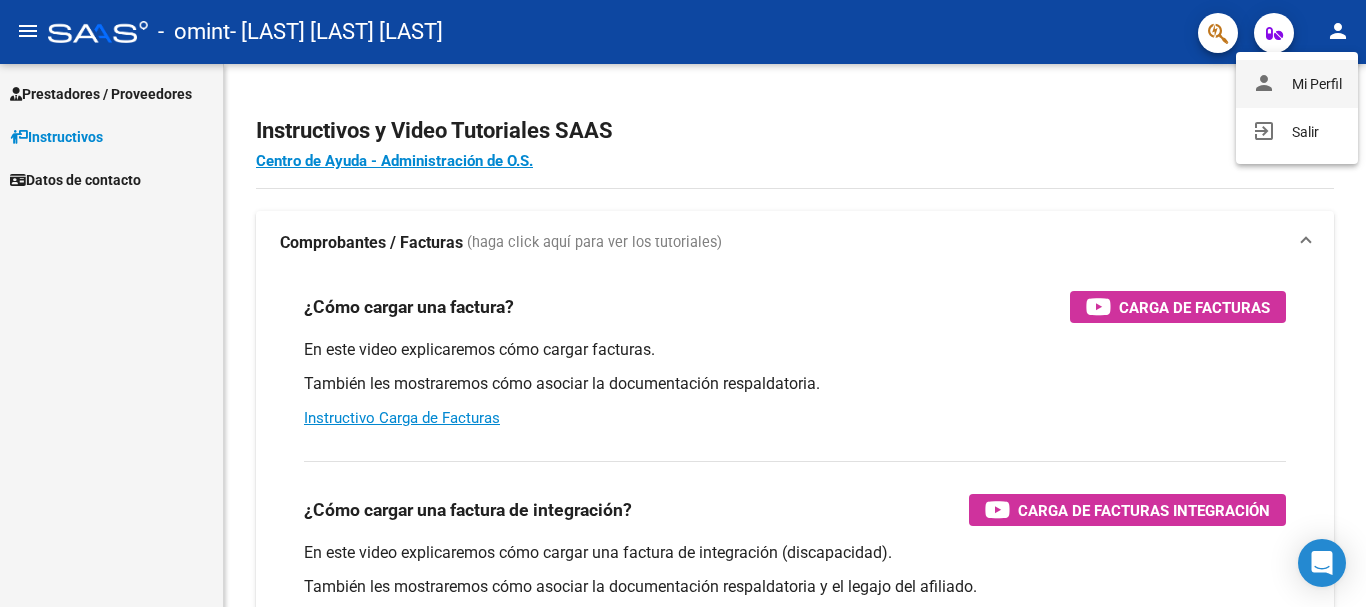 click on "person  Mi Perfil" at bounding box center [1297, 84] 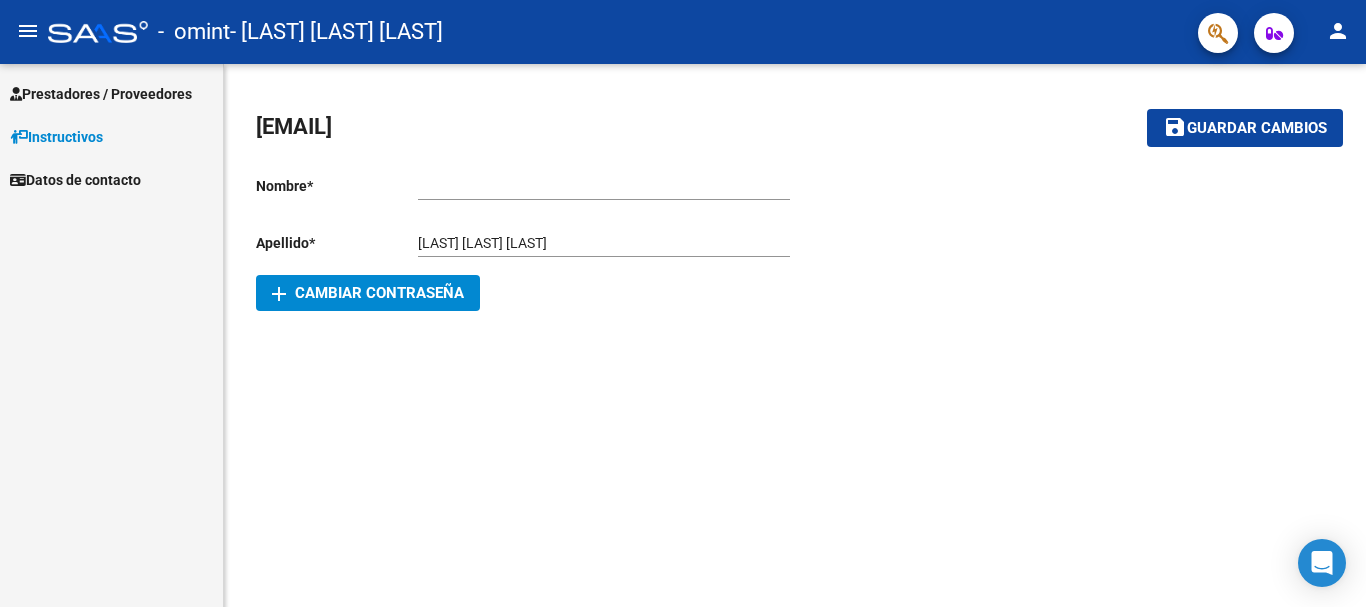 click on "Prestadores / Proveedores" at bounding box center [101, 94] 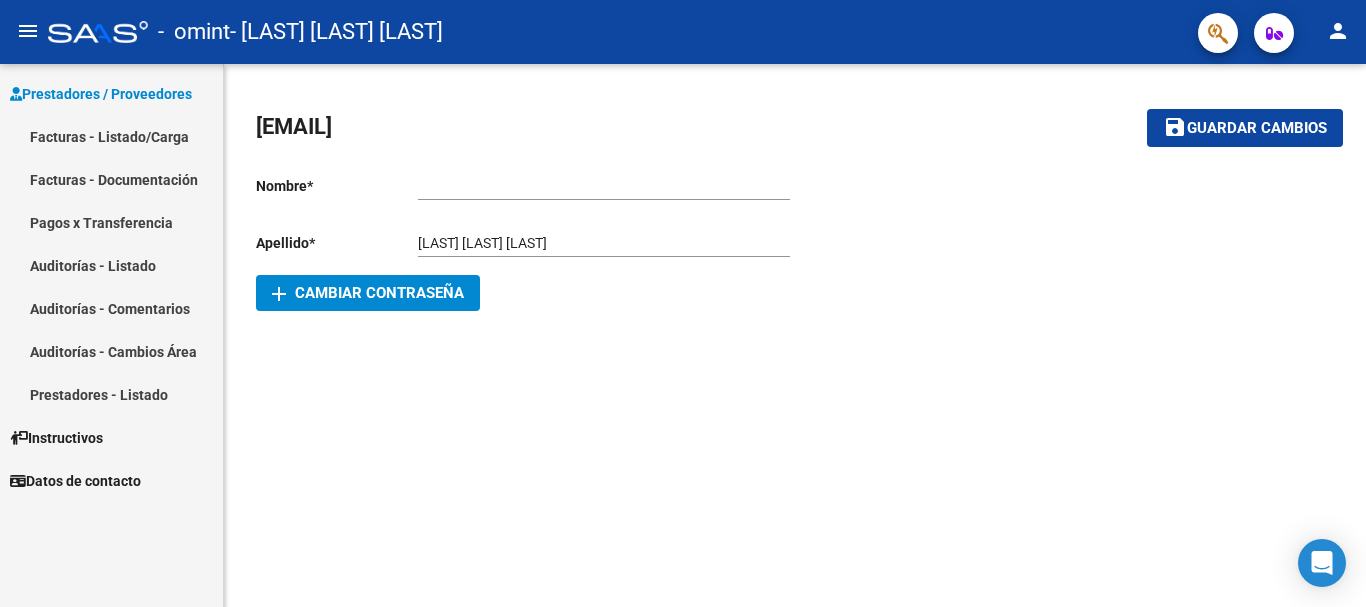 click on "Facturas - Listado/Carga" at bounding box center [111, 136] 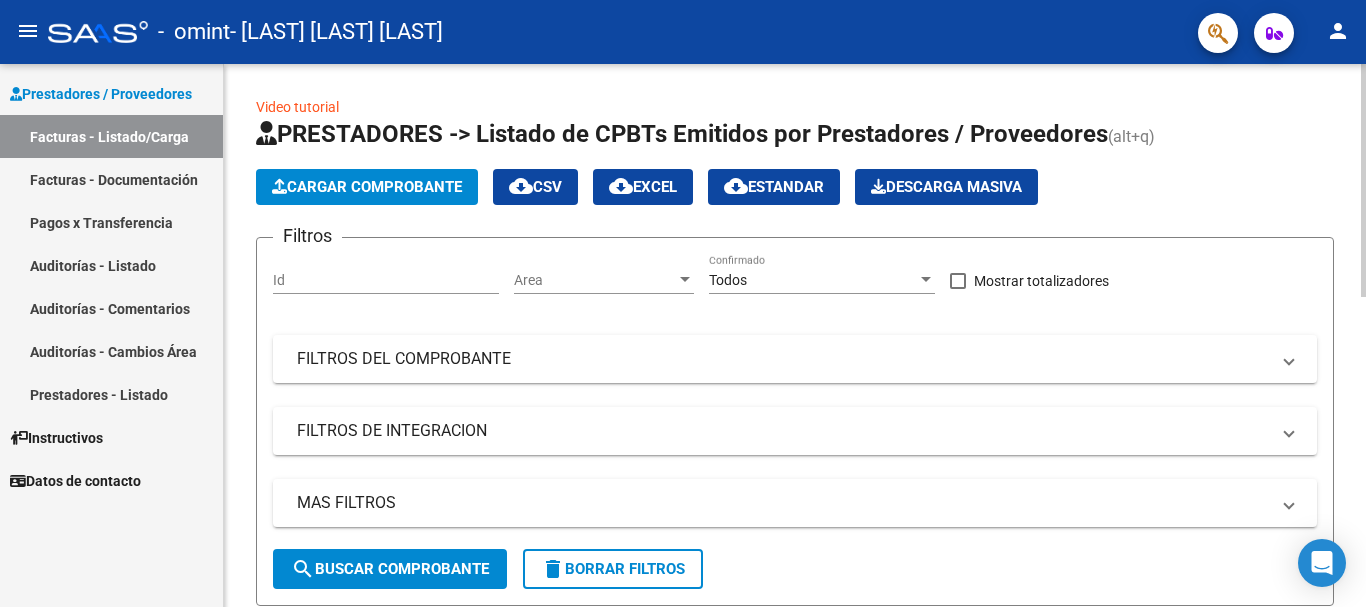 drag, startPoint x: 1347, startPoint y: 490, endPoint x: 1351, endPoint y: 480, distance: 10.770329 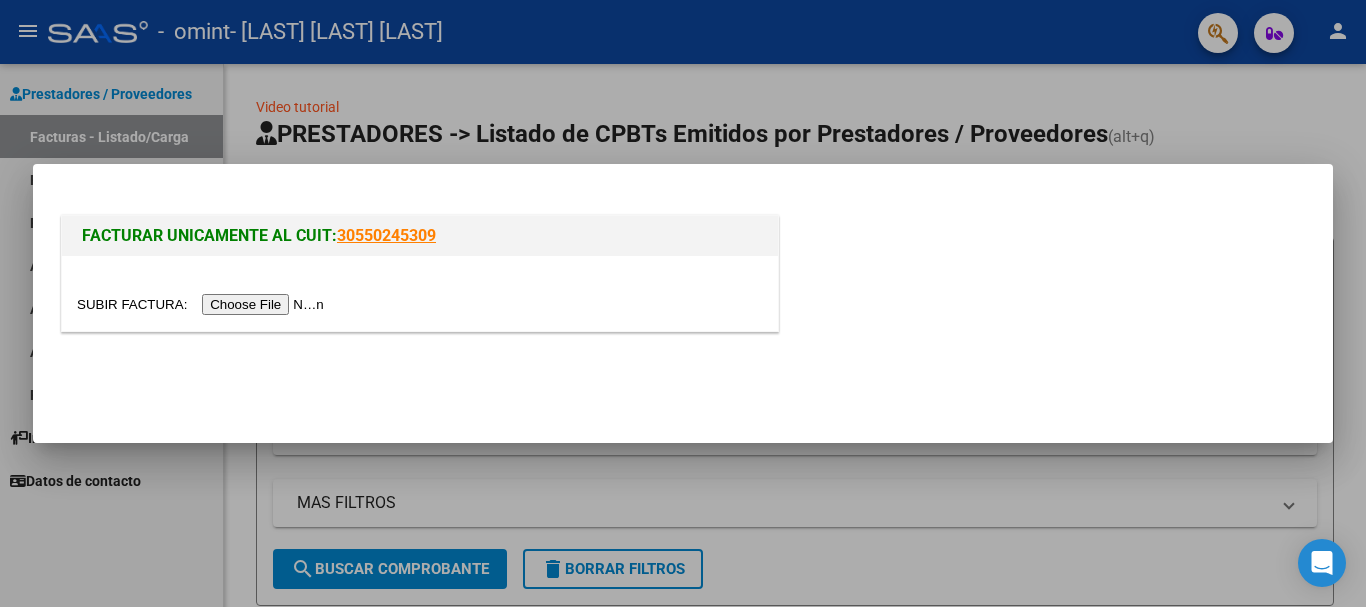 click at bounding box center [203, 304] 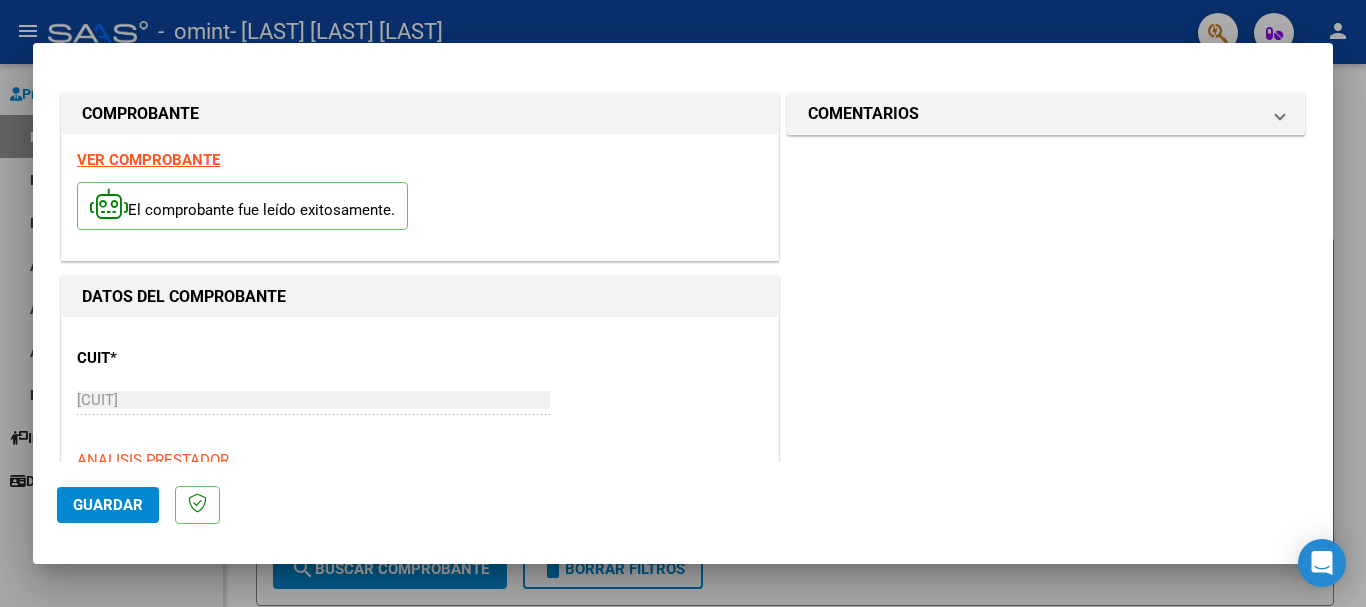 scroll, scrollTop: 345, scrollLeft: 0, axis: vertical 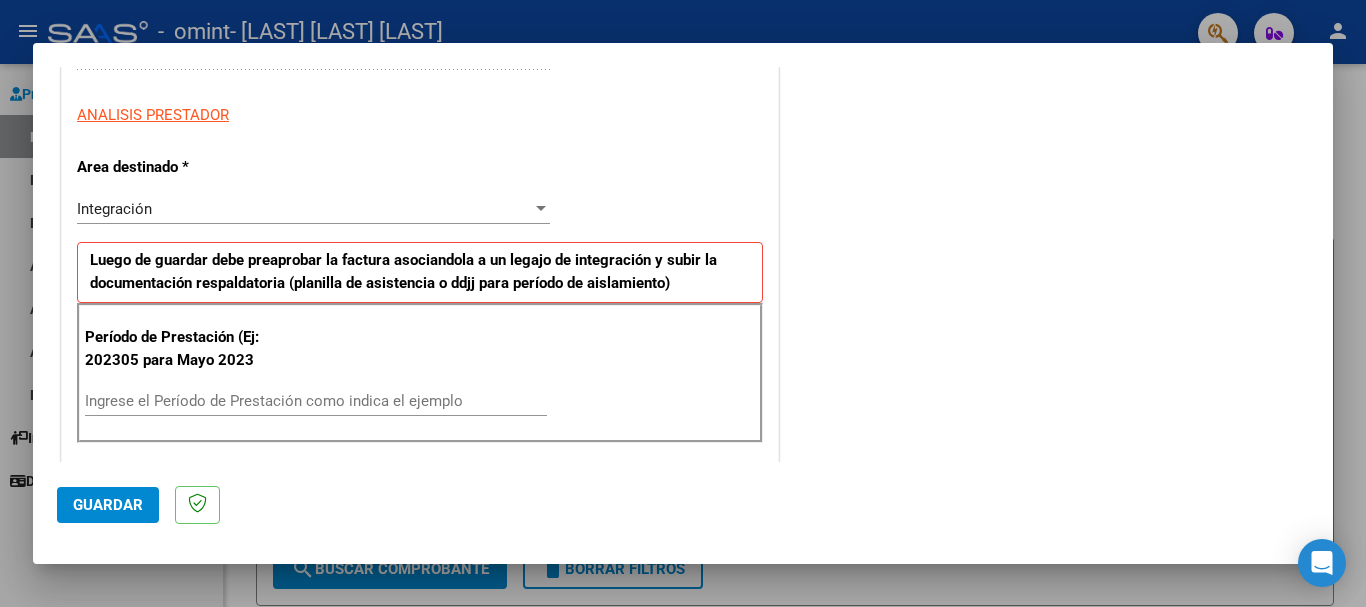 click at bounding box center (541, 209) 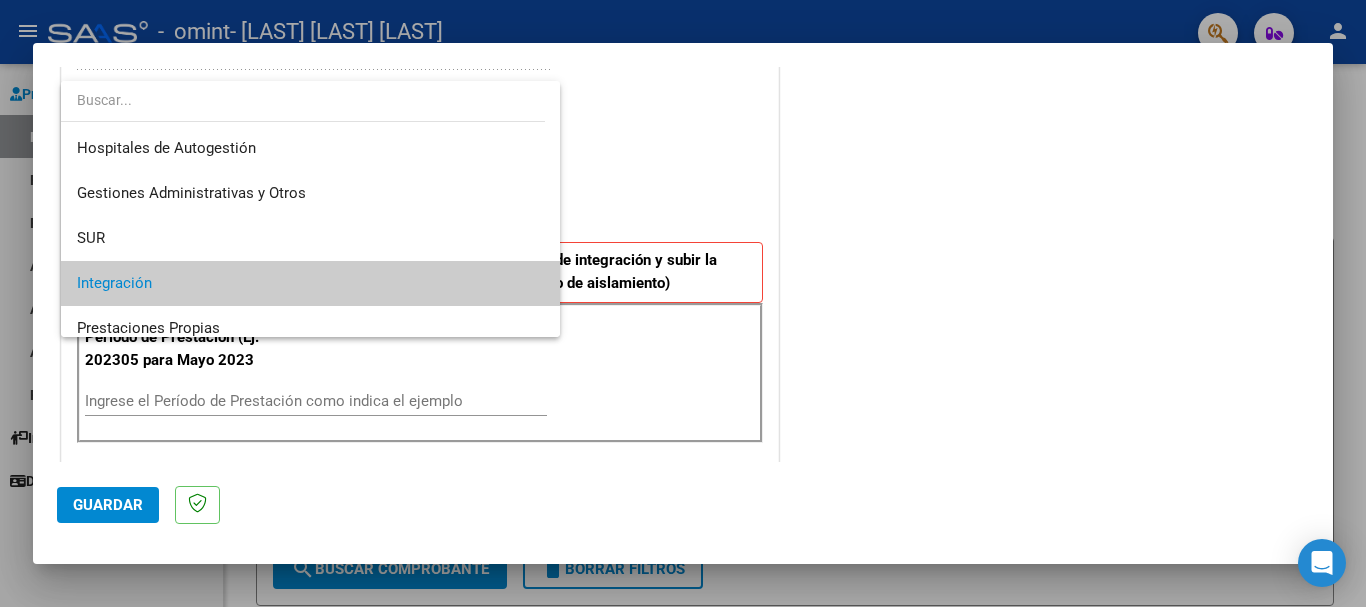 scroll, scrollTop: 75, scrollLeft: 0, axis: vertical 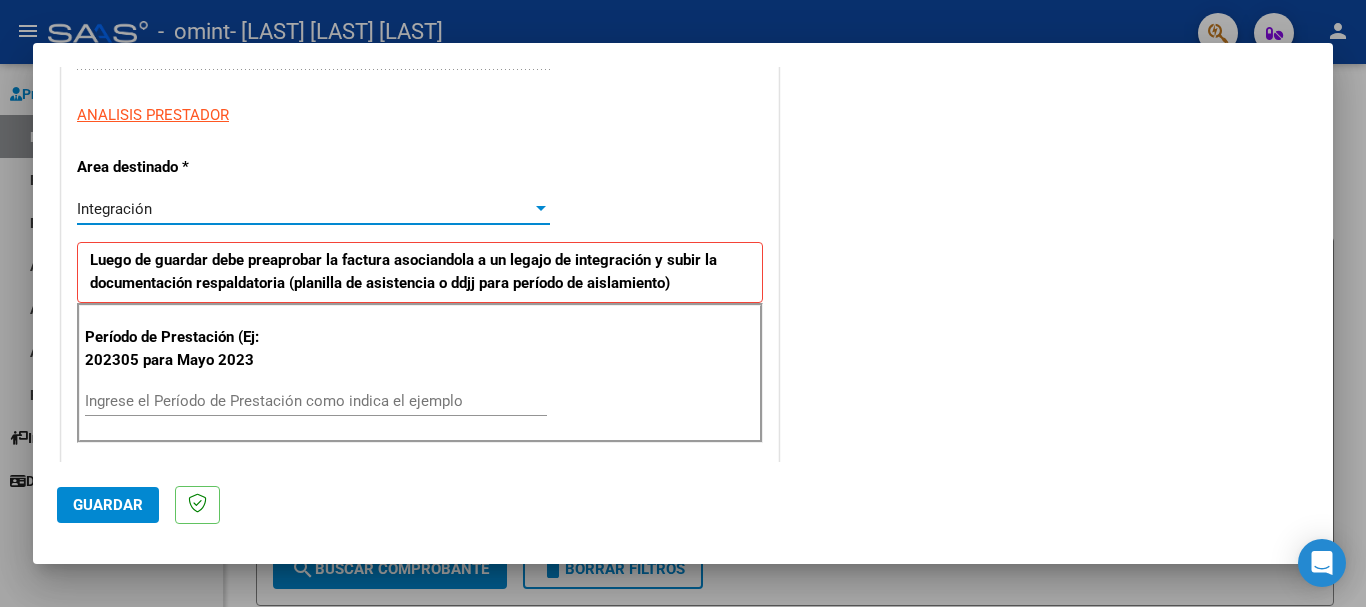 click on "Ingrese el Período de Prestación como indica el ejemplo" at bounding box center [316, 401] 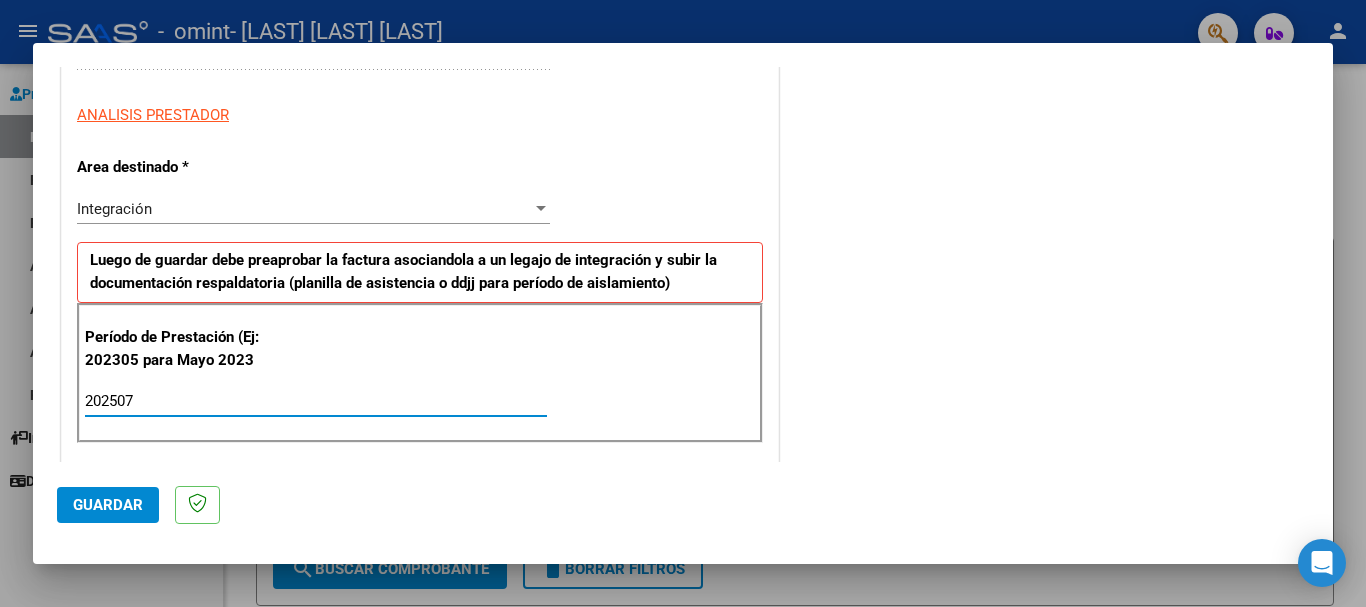 type on "202507" 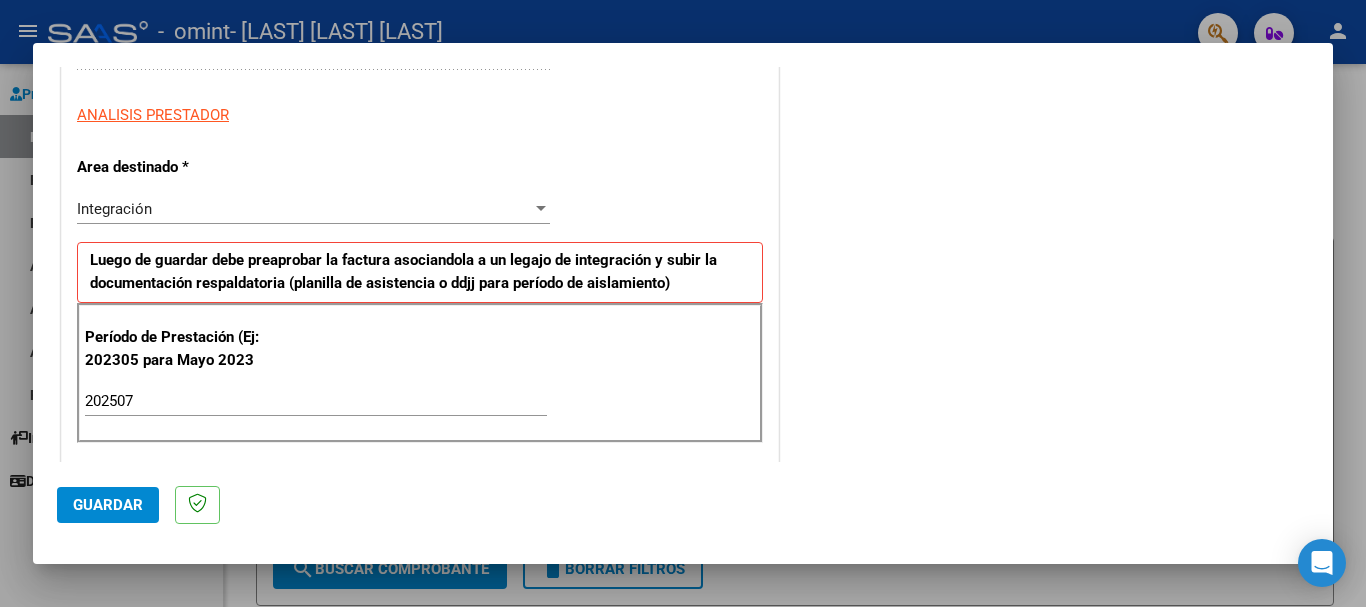 scroll, scrollTop: 690, scrollLeft: 0, axis: vertical 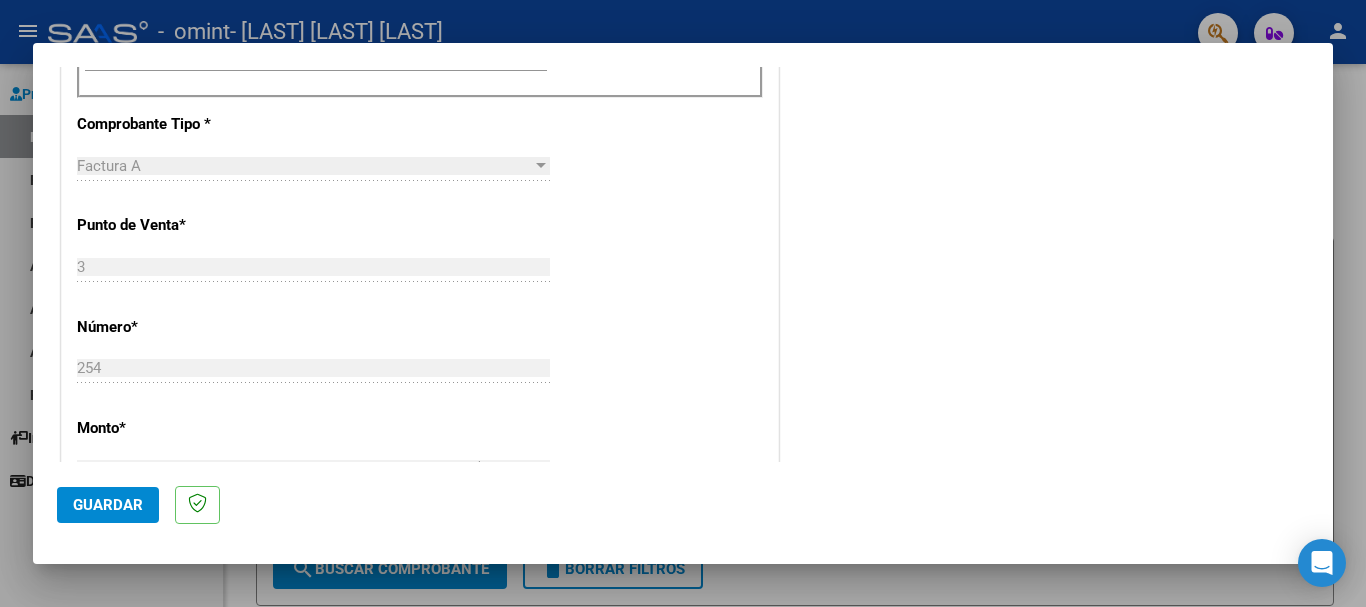drag, startPoint x: 1314, startPoint y: 423, endPoint x: 1326, endPoint y: 423, distance: 12 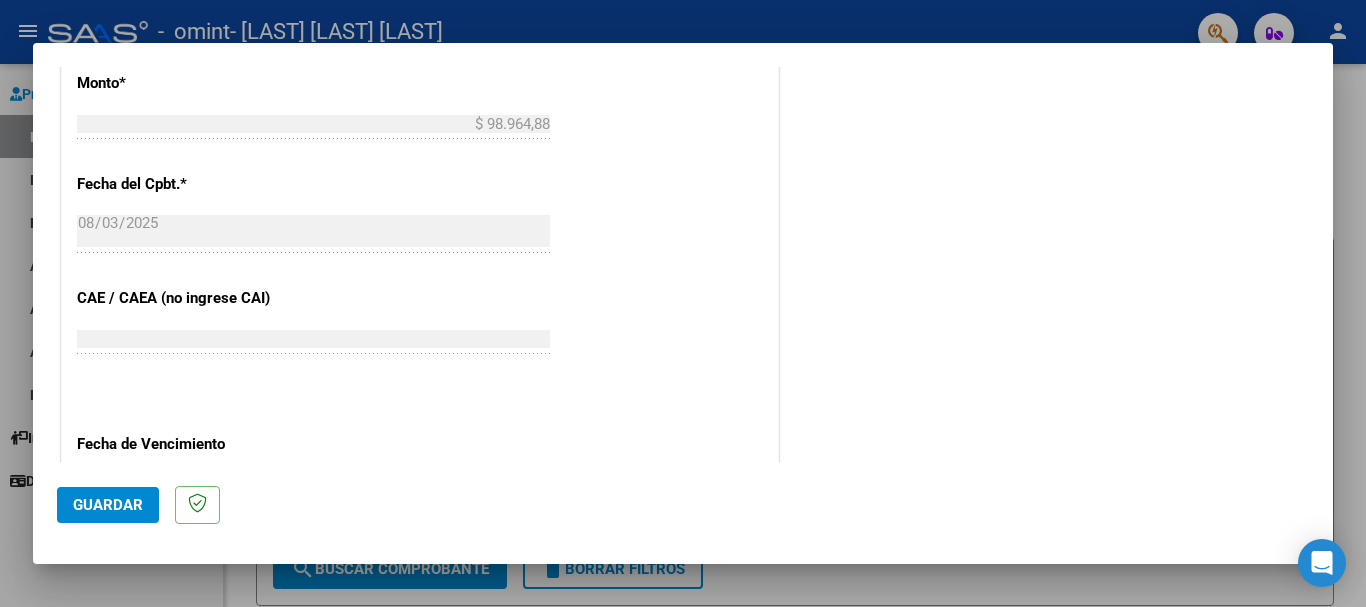 scroll, scrollTop: 1327, scrollLeft: 0, axis: vertical 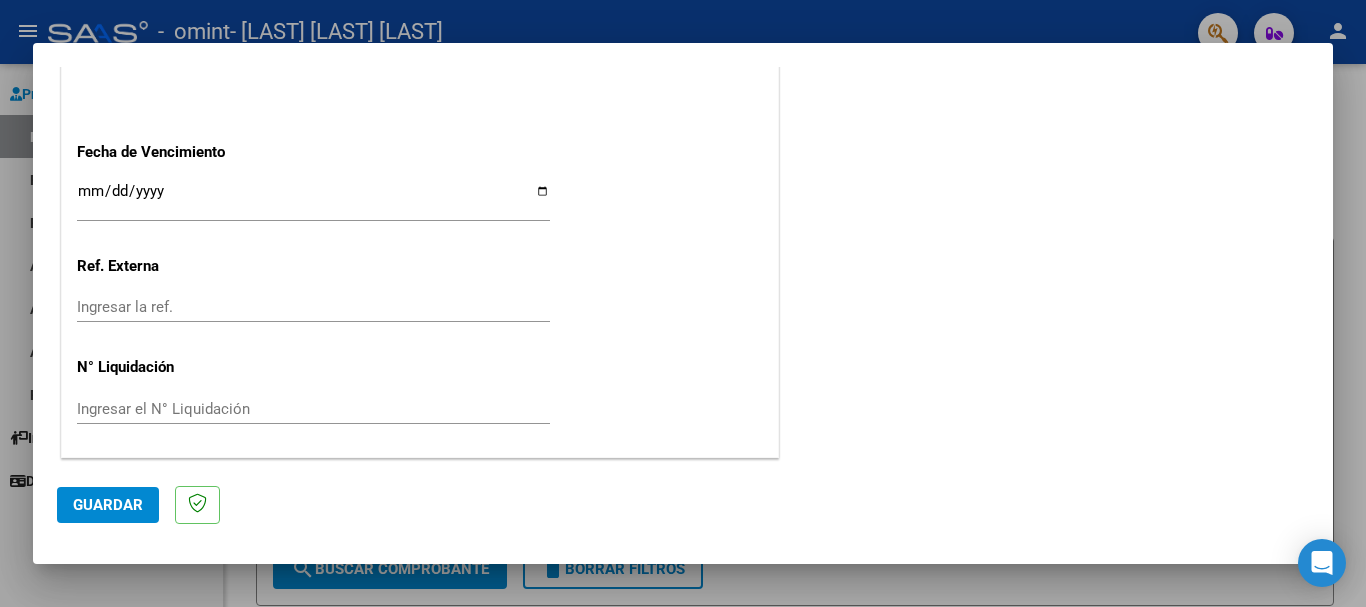 click on "Ingresar la fecha" at bounding box center (313, 199) 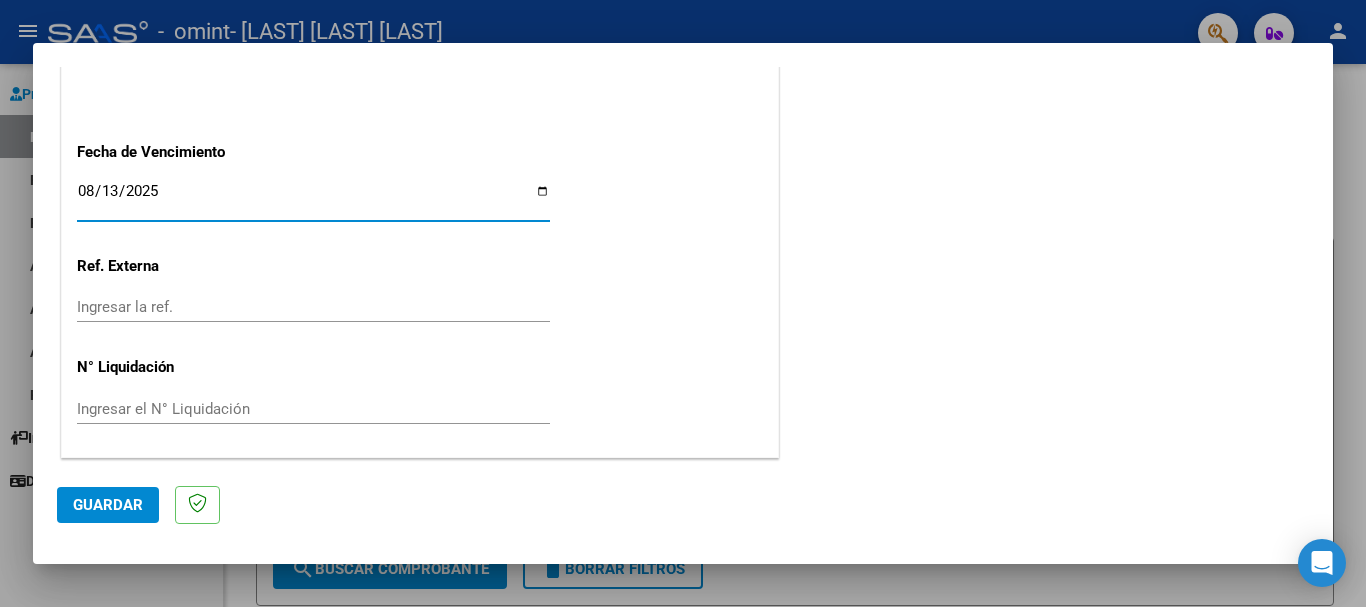 type on "2025-08-13" 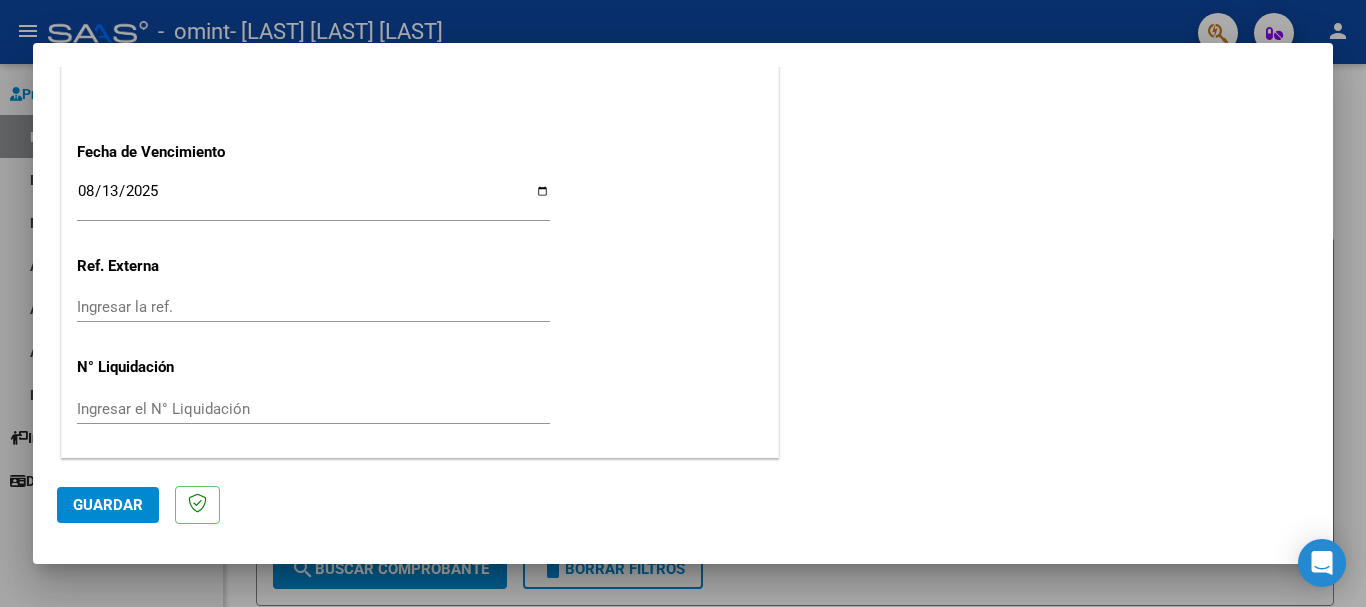 scroll, scrollTop: 982, scrollLeft: 0, axis: vertical 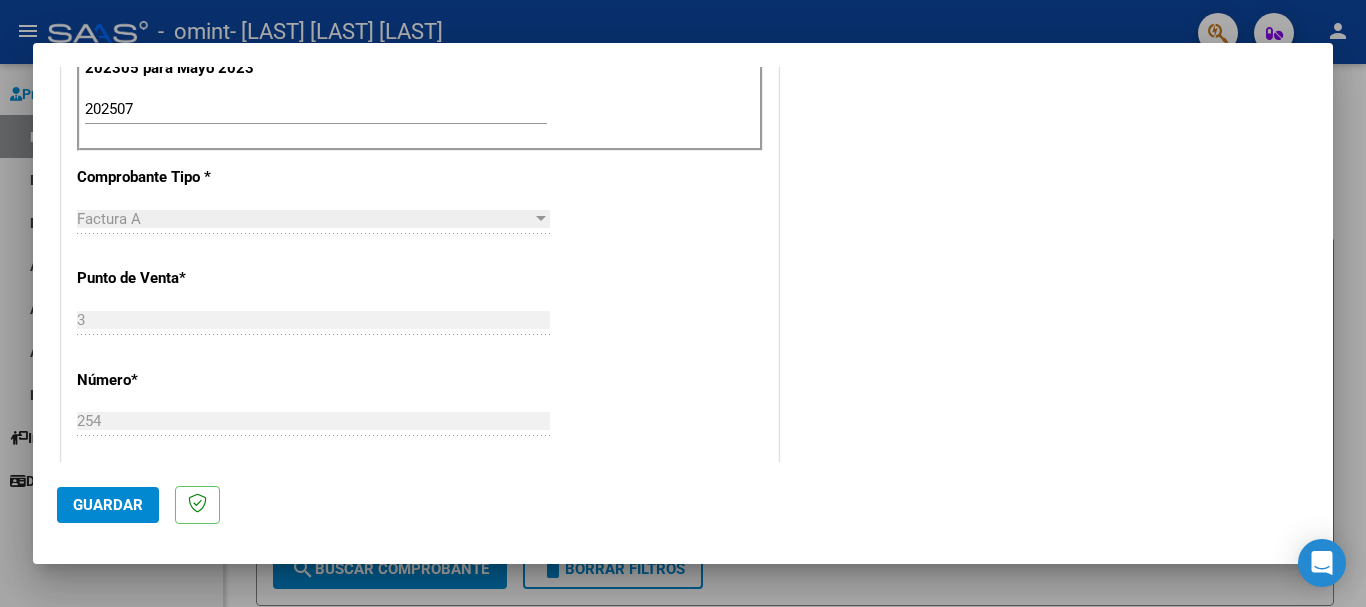 click on "Guardar" 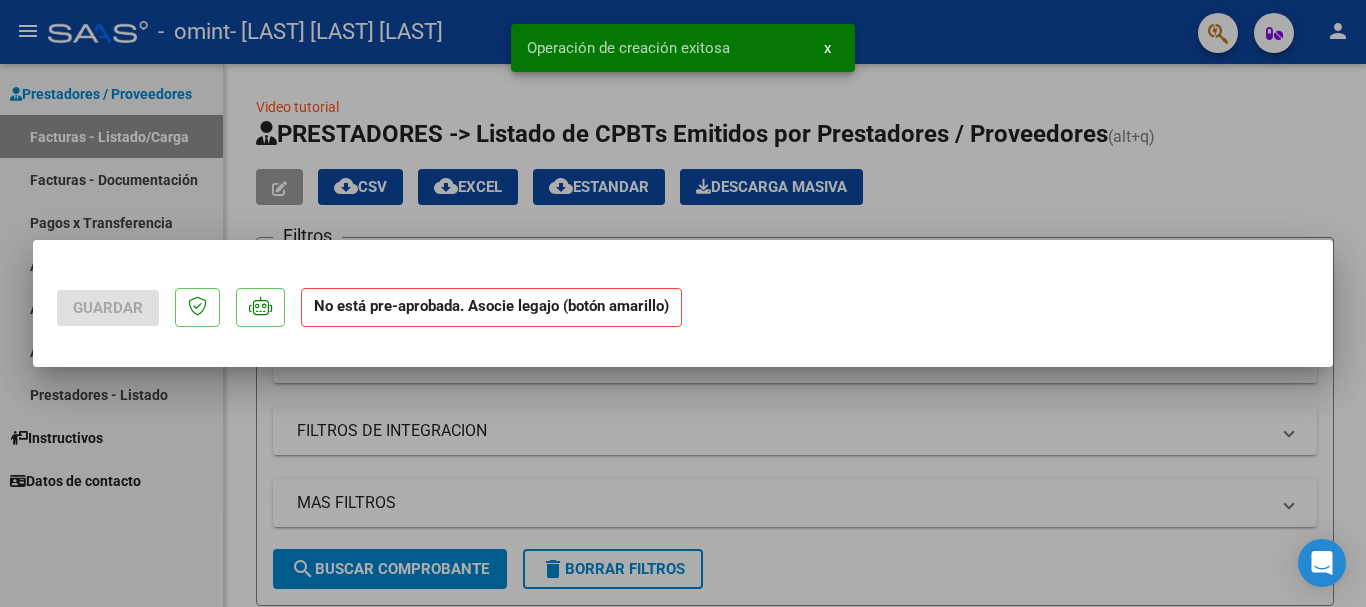 scroll, scrollTop: 0, scrollLeft: 0, axis: both 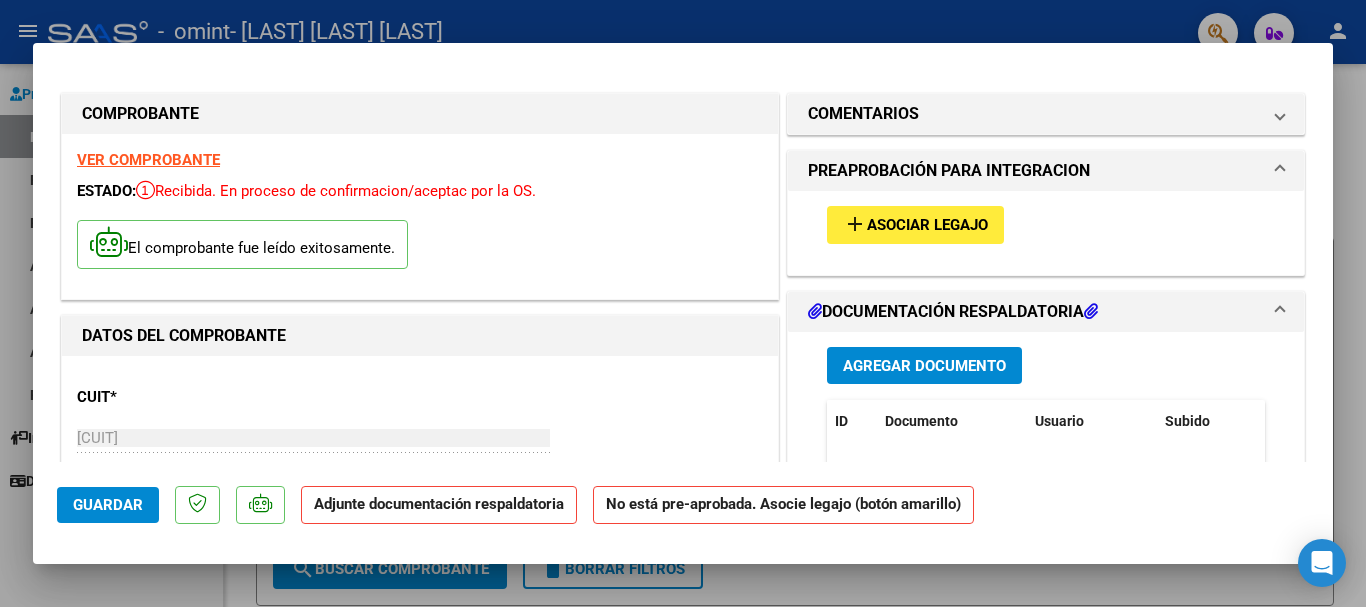 click on "Asociar Legajo" at bounding box center [927, 226] 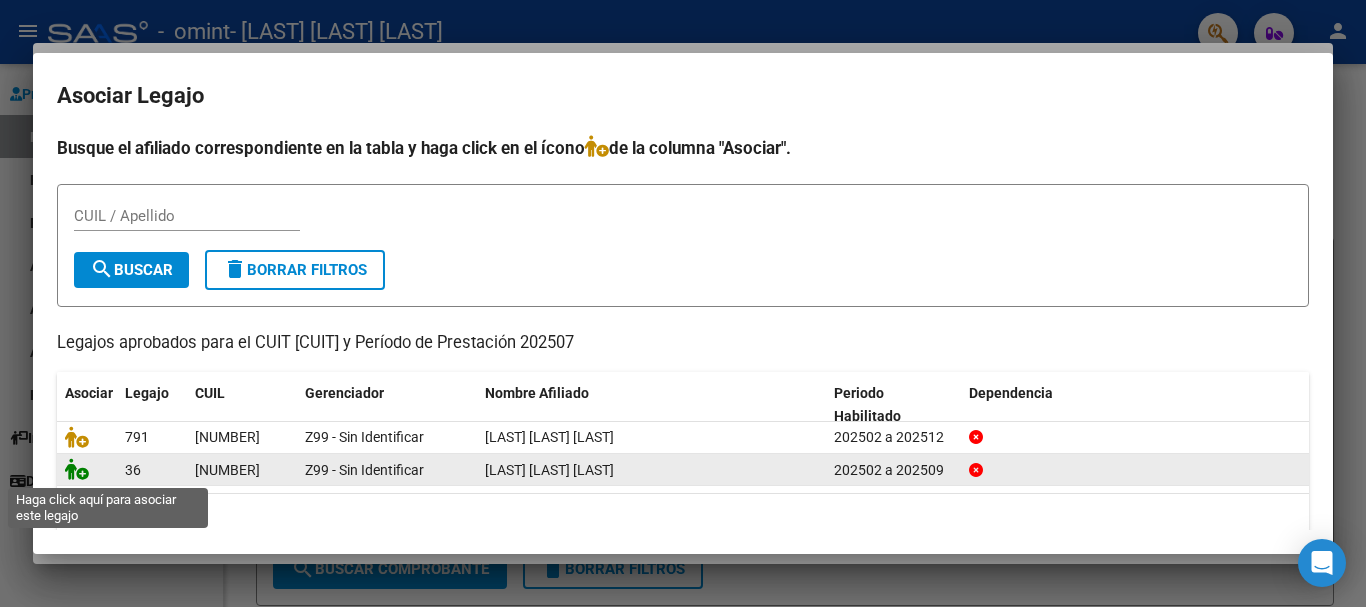 click 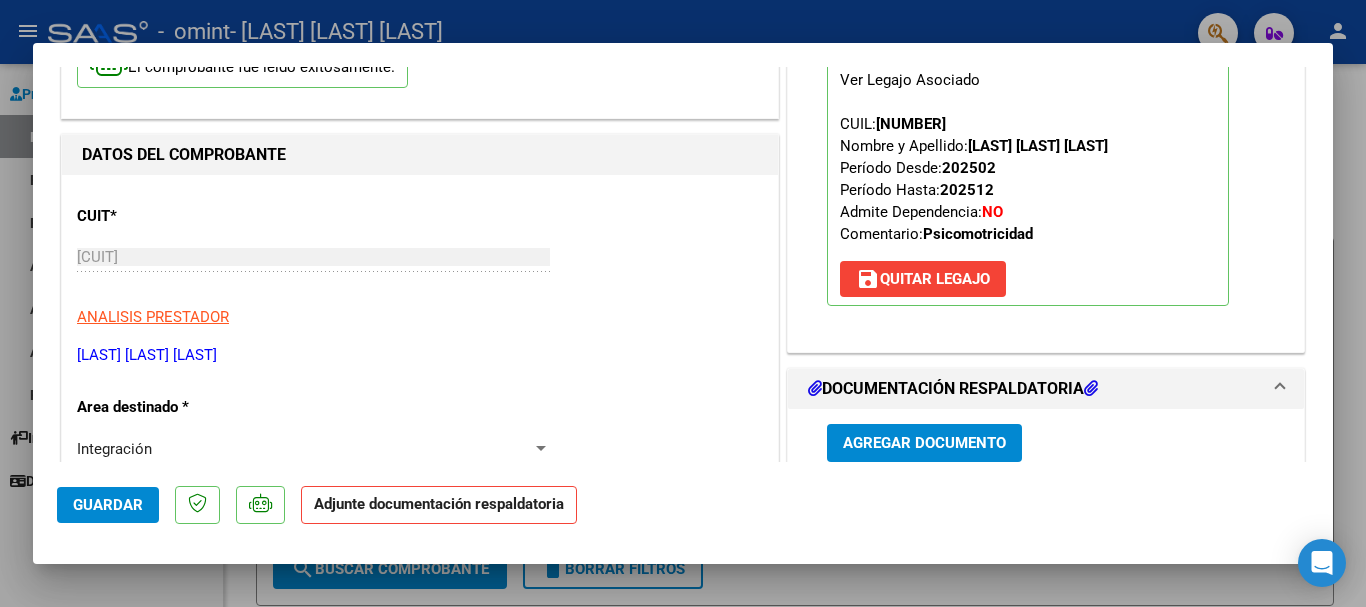 scroll, scrollTop: 345, scrollLeft: 0, axis: vertical 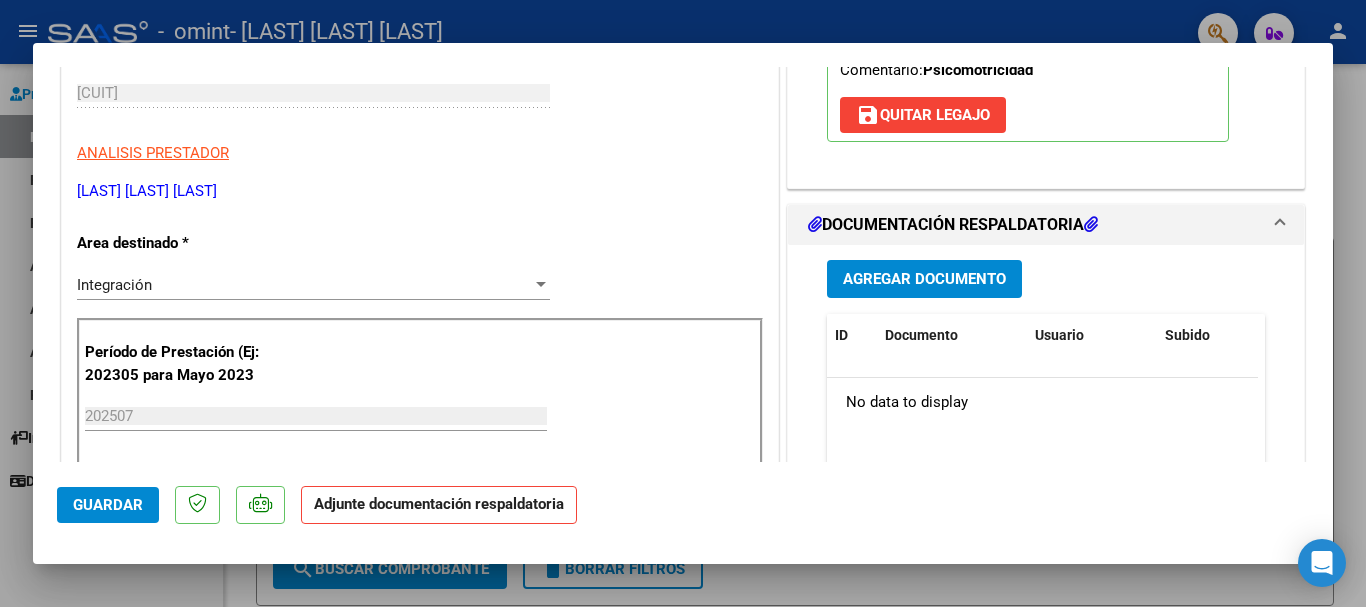 click on "Agregar Documento" at bounding box center [924, 280] 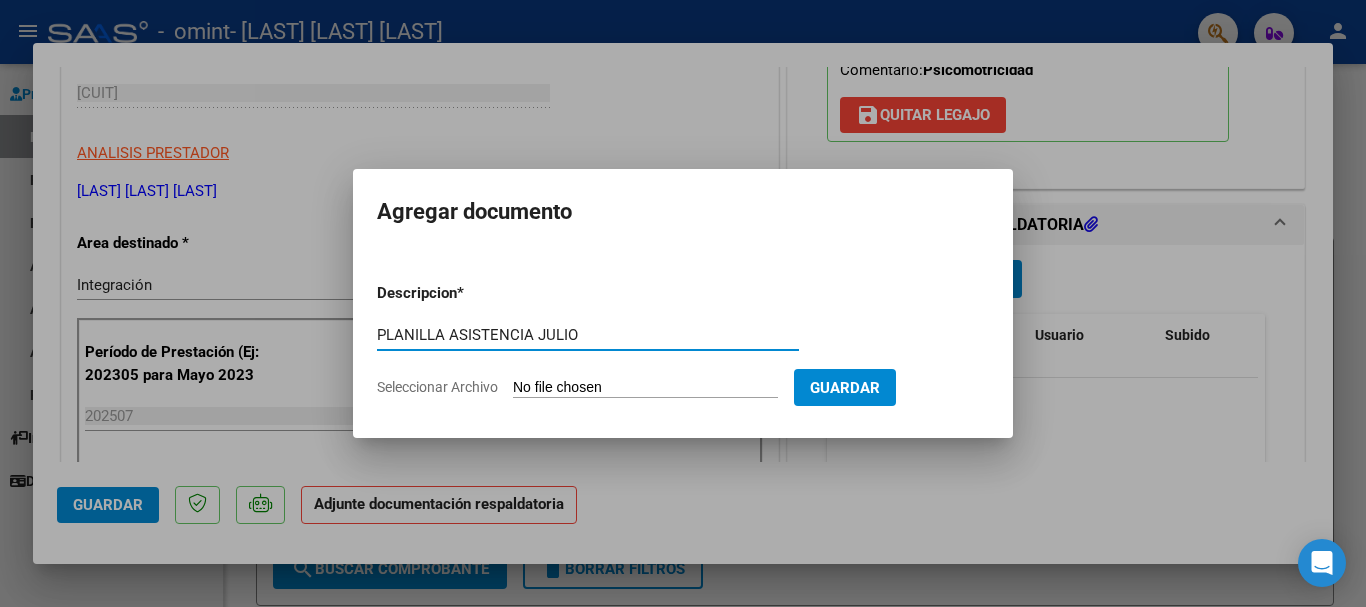 type on "PLANILLA ASISTENCIA JULIO" 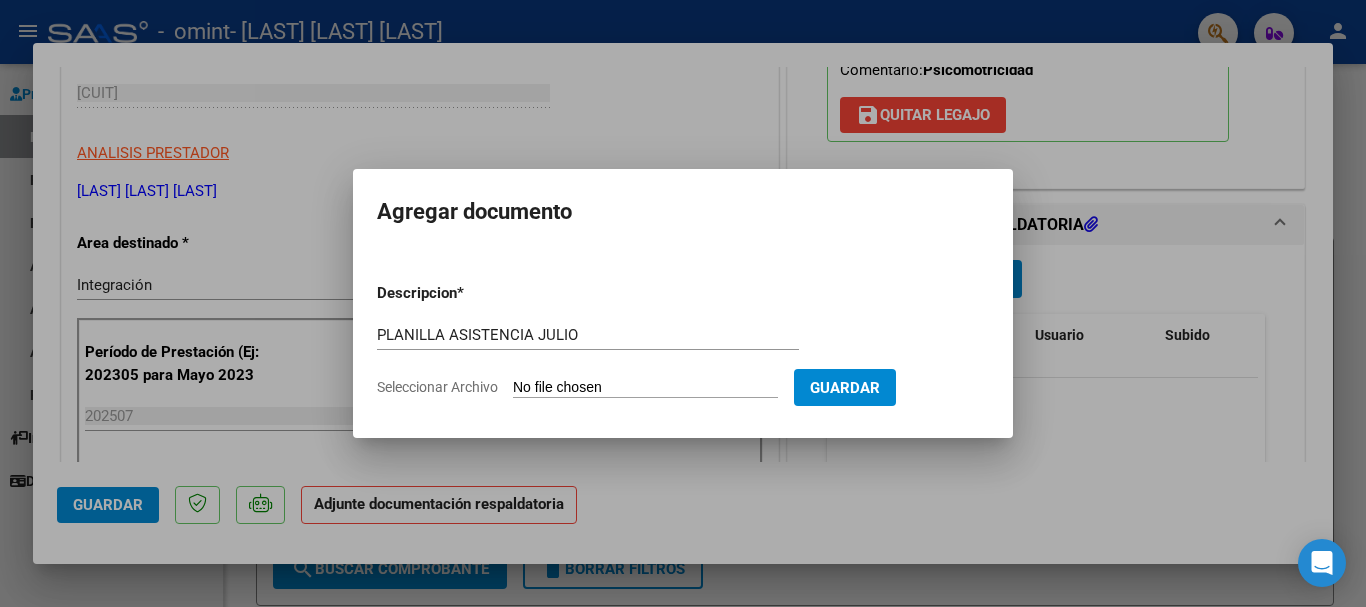 type on "C:\fakepath\PLANILLA JULIO.pdf" 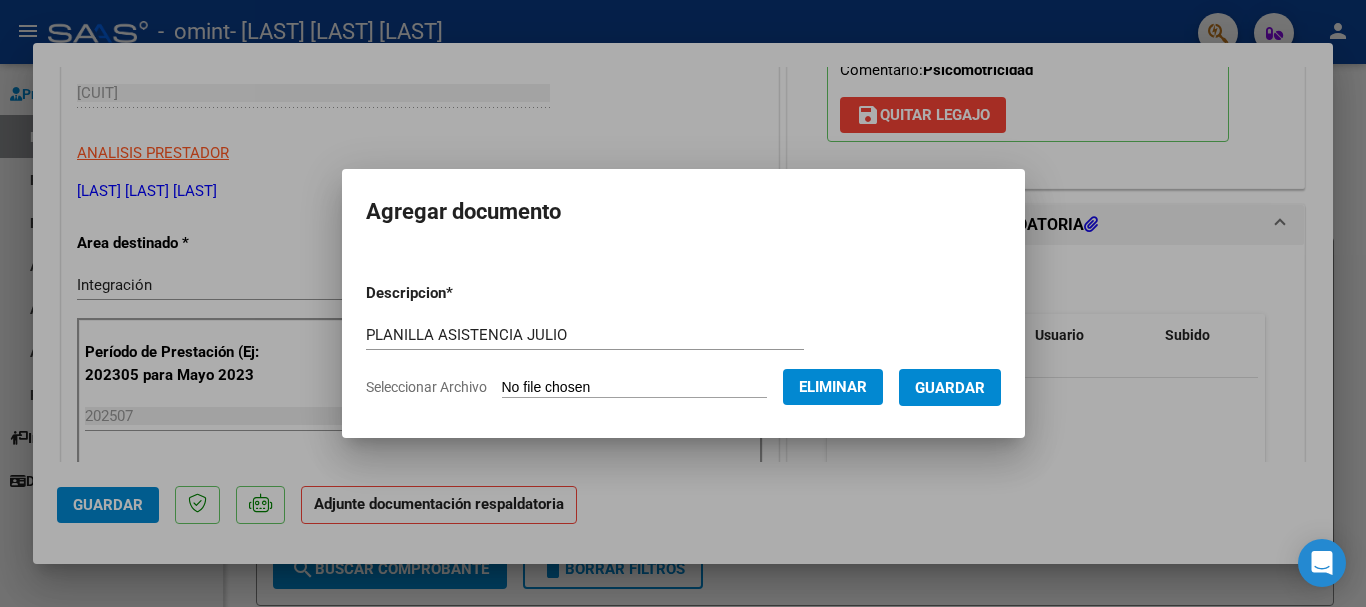 click on "Guardar" at bounding box center [950, 388] 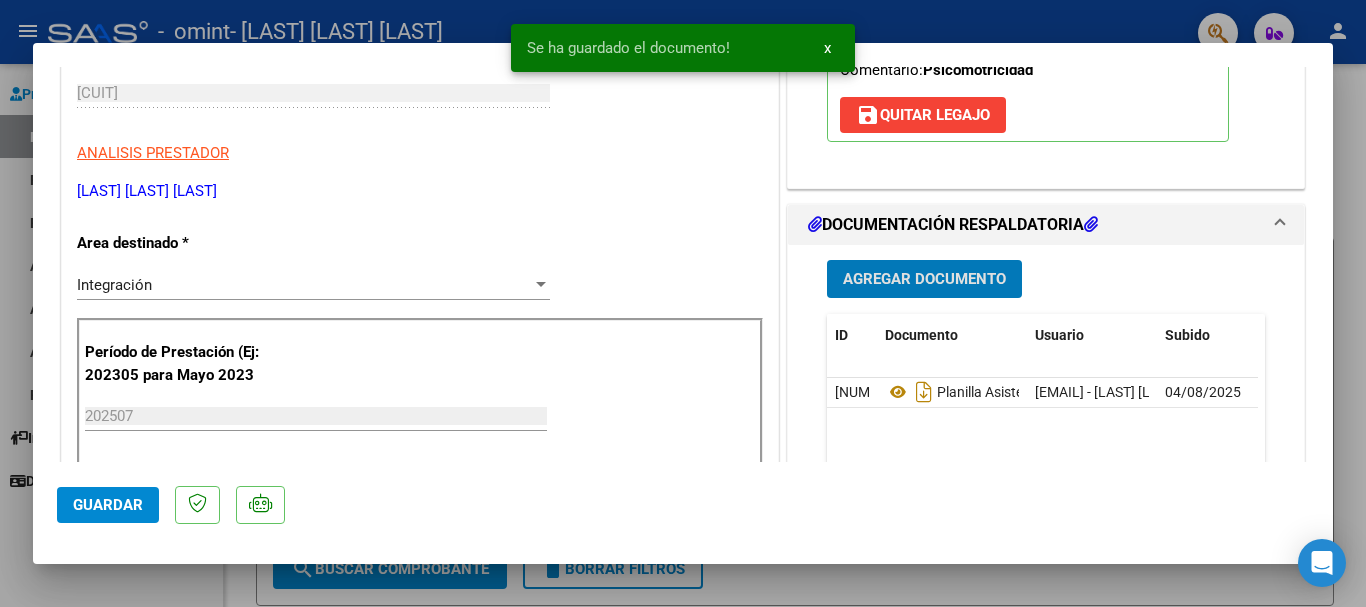 click on "COMPROBANTE VER COMPROBANTE       ESTADO:   Recibida. En proceso de confirmacion/aceptac por la OS.     El comprobante fue leído exitosamente.  DATOS DEL COMPROBANTE CUIT  *   [CUIT] Ingresar CUIT  ANALISIS PRESTADOR  [LAST] [LAST] [LAST]  ARCA Padrón  Area destinado * Integración Seleccionar Area Período de Prestación (Ej: 202305 para Mayo 2023    202507 Ingrese el Período de Prestación como indica el ejemplo   Una vez que se asoció a un legajo aprobado no se puede cambiar el período de prestación.   Comprobante Tipo * Factura A Seleccionar Tipo Punto de Venta  *   3 Ingresar el Nro.  Número  *   254 Ingresar el Nro.  Monto  *   $ 98.964,88 Ingresar el monto  Fecha del Cpbt.  *   2025-08-03 Ingresar la fecha  CAE / CAEA (no ingrese CAI)    75315879590654 Ingresar el CAE o CAEA (no ingrese CAI)  Fecha de Vencimiento    2025-08-13 Ingresar la fecha  Ref. Externa    Ingresar la ref.  N° Liquidación    Ingresar el N° Liquidación  COMENTARIOS Comentarios del Prestador / Gerenciador:   NO" at bounding box center (683, 303) 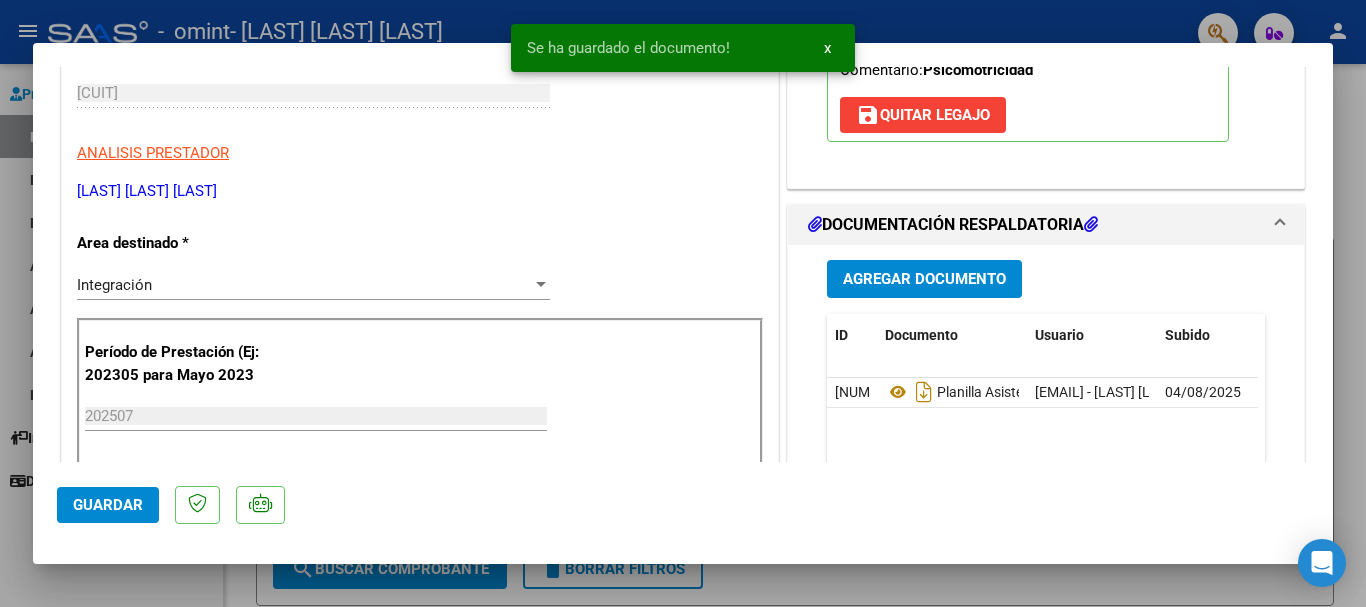click on "Guardar" 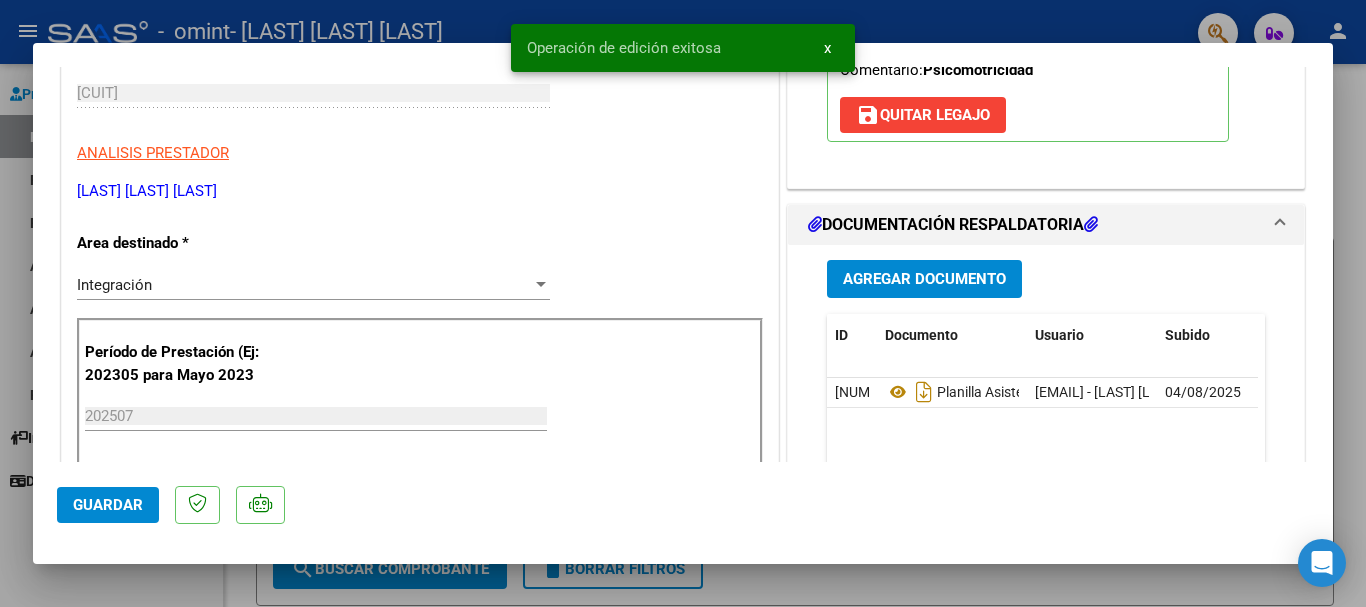 scroll, scrollTop: 691, scrollLeft: 0, axis: vertical 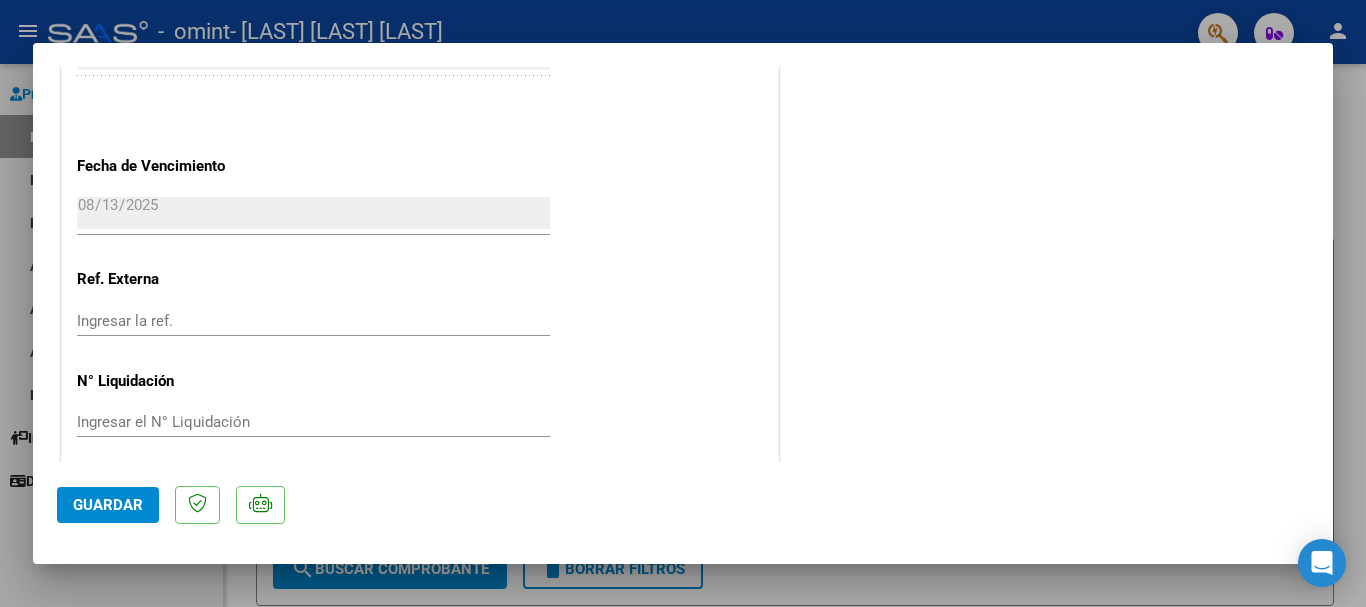 click on "Guardar" 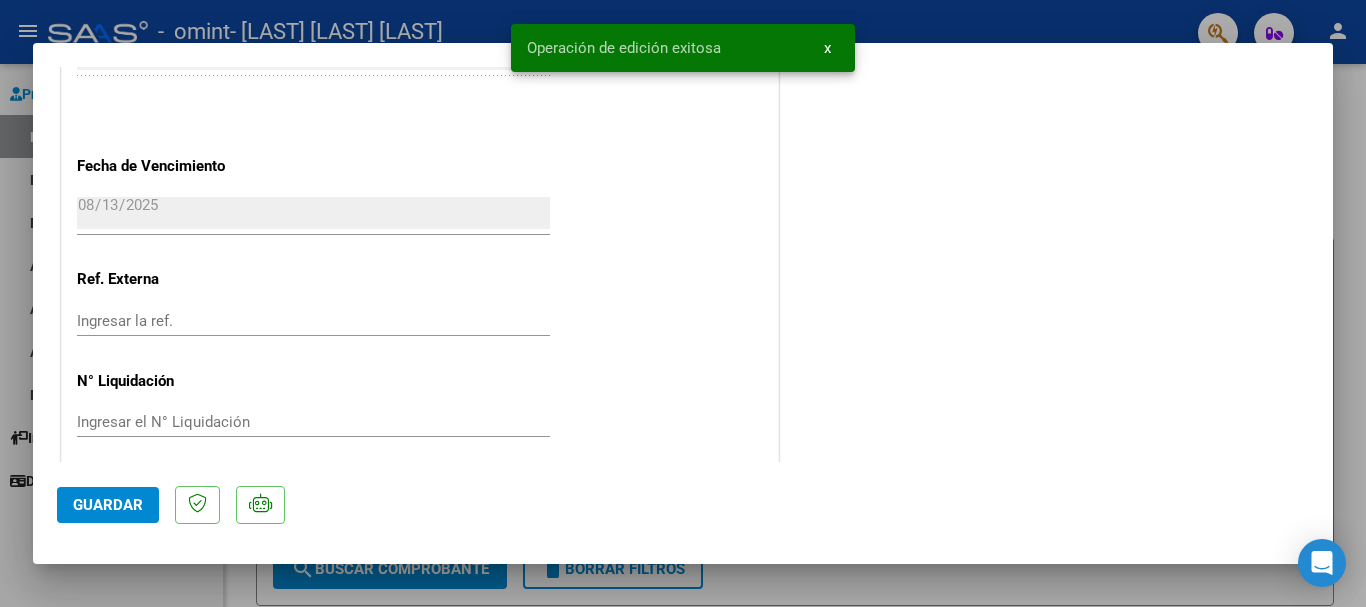 click on "x" at bounding box center (827, 48) 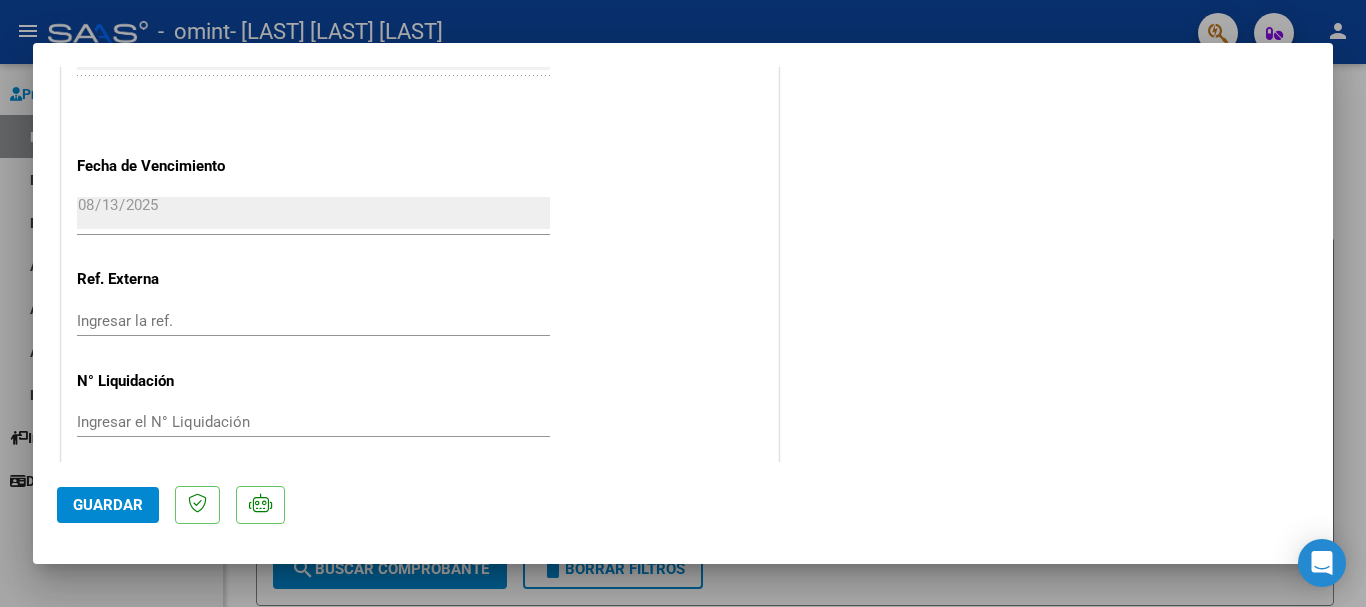 click on "COMPROBANTE VER COMPROBANTE       ESTADO:   Recibida. En proceso de confirmacion/aceptac por la OS.     El comprobante fue leído exitosamente.  DATOS DEL COMPROBANTE CUIT  *   [CUIT] Ingresar CUIT  ANALISIS PRESTADOR  [LAST] [LAST] [LAST]  ARCA Padrón  Area destinado * Integración Seleccionar Area Período de Prestación (Ej: 202305 para Mayo 2023    202507 Ingrese el Período de Prestación como indica el ejemplo   Una vez que se asoció a un legajo aprobado no se puede cambiar el período de prestación.   Comprobante Tipo * Factura A Seleccionar Tipo Punto de Venta  *   3 Ingresar el Nro.  Número  *   254 Ingresar el Nro.  Monto  *   $ 98.964,88 Ingresar el monto  Fecha del Cpbt.  *   2025-08-03 Ingresar la fecha  CAE / CAEA (no ingrese CAI)    75315879590654 Ingresar el CAE o CAEA (no ingrese CAI)  Fecha de Vencimiento    2025-08-13 Ingresar la fecha  Ref. Externa    Ingresar la ref.  N° Liquidación    Ingresar el N° Liquidación  COMENTARIOS Comentarios del Prestador / Gerenciador:   NO" at bounding box center (683, 303) 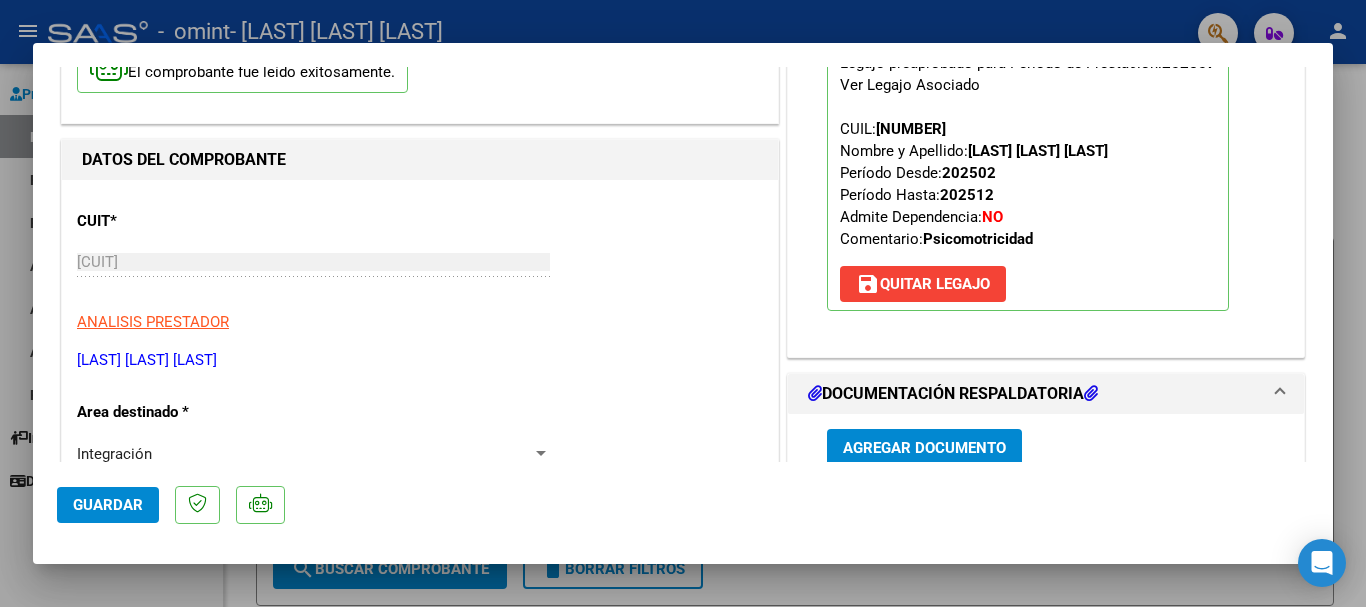 scroll, scrollTop: 1, scrollLeft: 0, axis: vertical 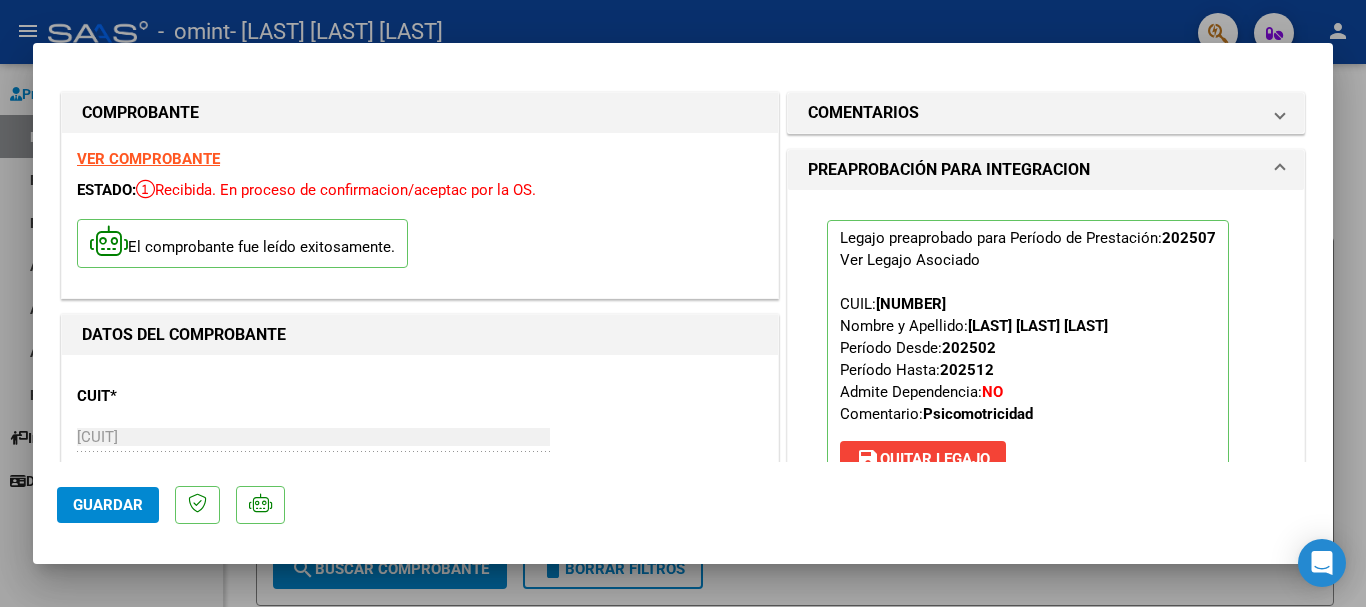 click at bounding box center [683, 303] 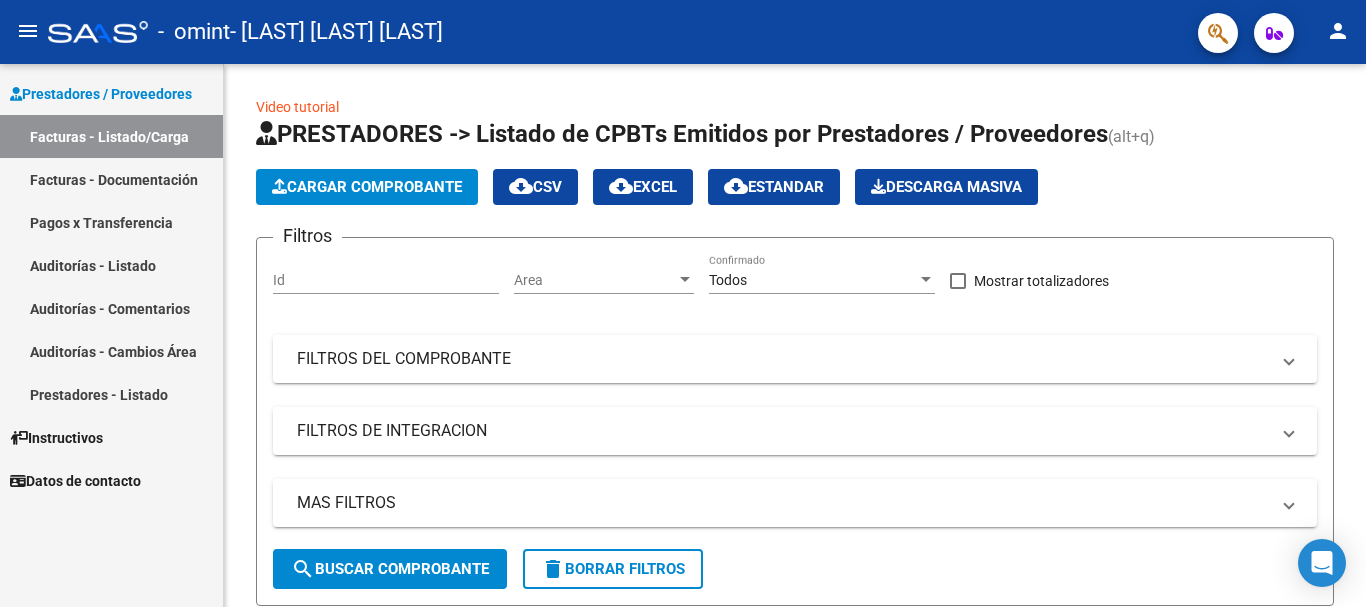 click on "Facturas - Listado/Carga" at bounding box center [111, 136] 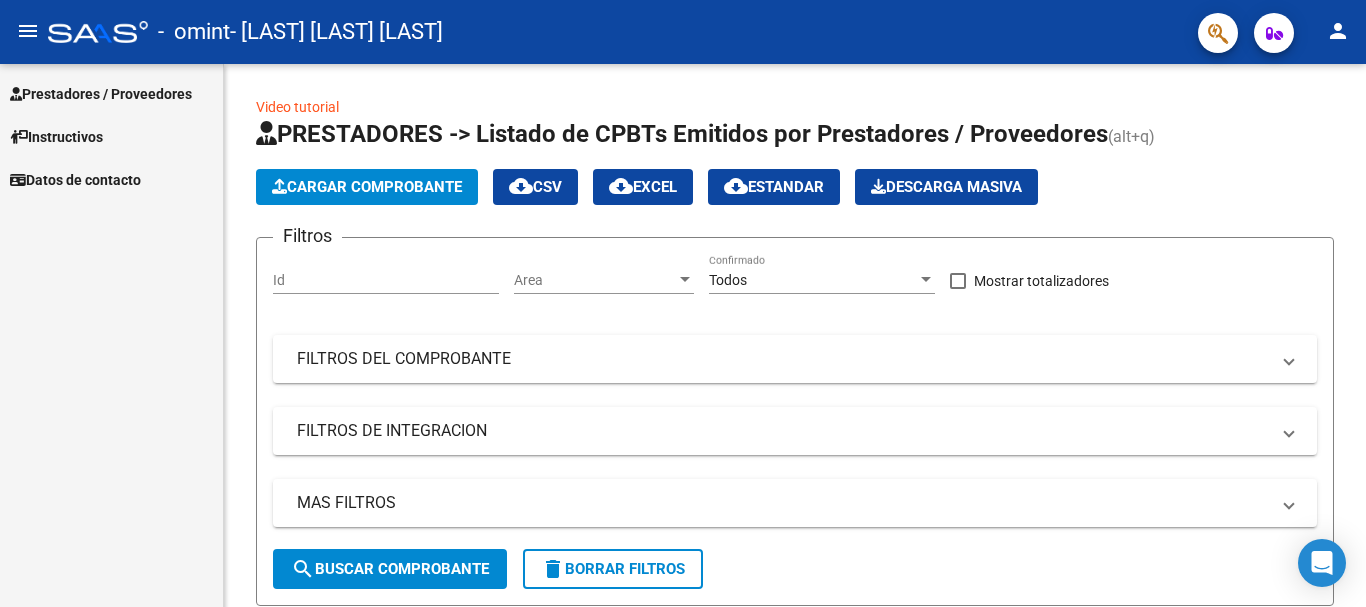 click on "Prestadores / Proveedores" at bounding box center [101, 94] 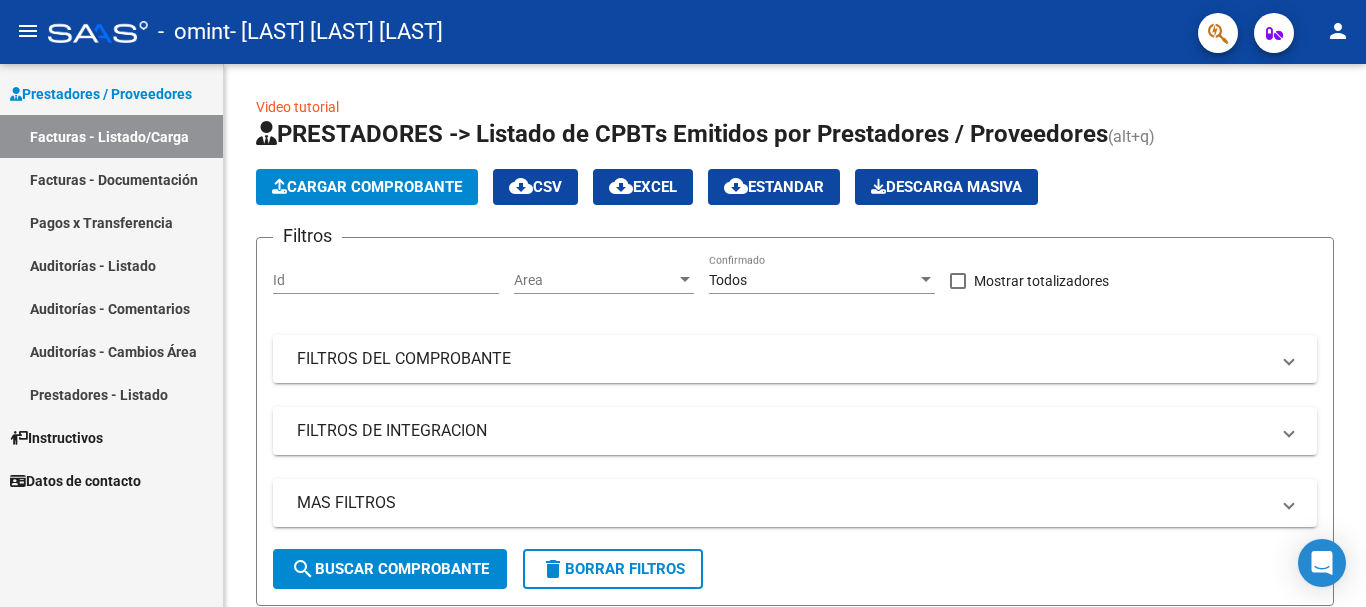 click on "Facturas - Listado/Carga" at bounding box center (111, 136) 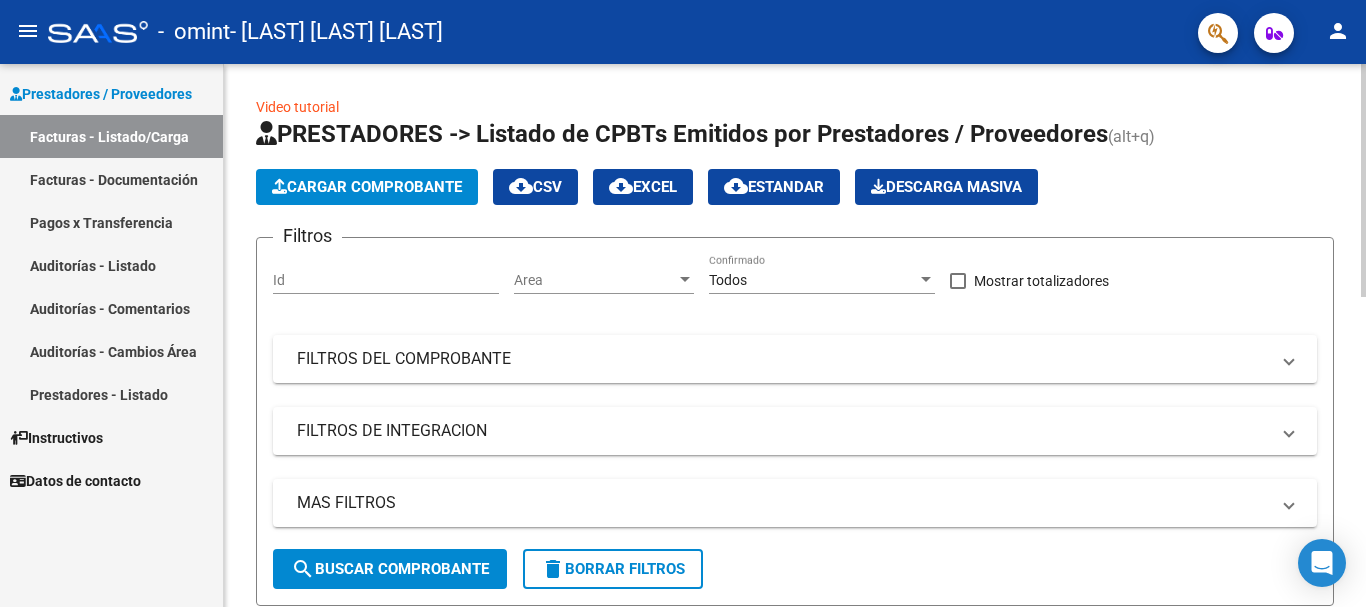 click on "PRESTADORES -> Listado de CPBTs Emitidos por Prestadores / Proveedores (alt+q)   Cargar Comprobante
cloud_download  CSV  cloud_download  EXCEL  cloud_download  Estandar   Descarga Masiva
Filtros Id Area Area Todos Confirmado   Mostrar totalizadores   FILTROS DEL COMPROBANTE  Comprobante Tipo Comprobante Tipo Start date – End date Fec. Comprobante Desde / Hasta Días Emisión Desde(cant. días) Días Emisión Hasta(cant. días) CUIT / Razón Social Pto. Venta Nro. Comprobante Código SSS CAE Válido CAE Válido Todos Cargado Módulo Hosp. Todos Tiene facturacion Apócrifa Hospital Refes  FILTROS DE INTEGRACION  Período De Prestación Campos del Archivo de Rendición Devuelto x SSS (dr_envio) Todos Rendido x SSS (dr_envio) Tipo de Registro Tipo de Registro Período Presentación Período Presentación Campos del Legajo Asociado (preaprobación) Afiliado Legajo (cuil/nombre) Todos Solo facturas preaprobadas  MAS FILTROS  Todos Con Doc. Respaldatoria Todos Con Trazabilidad Todos Asociado a Expediente Sur" 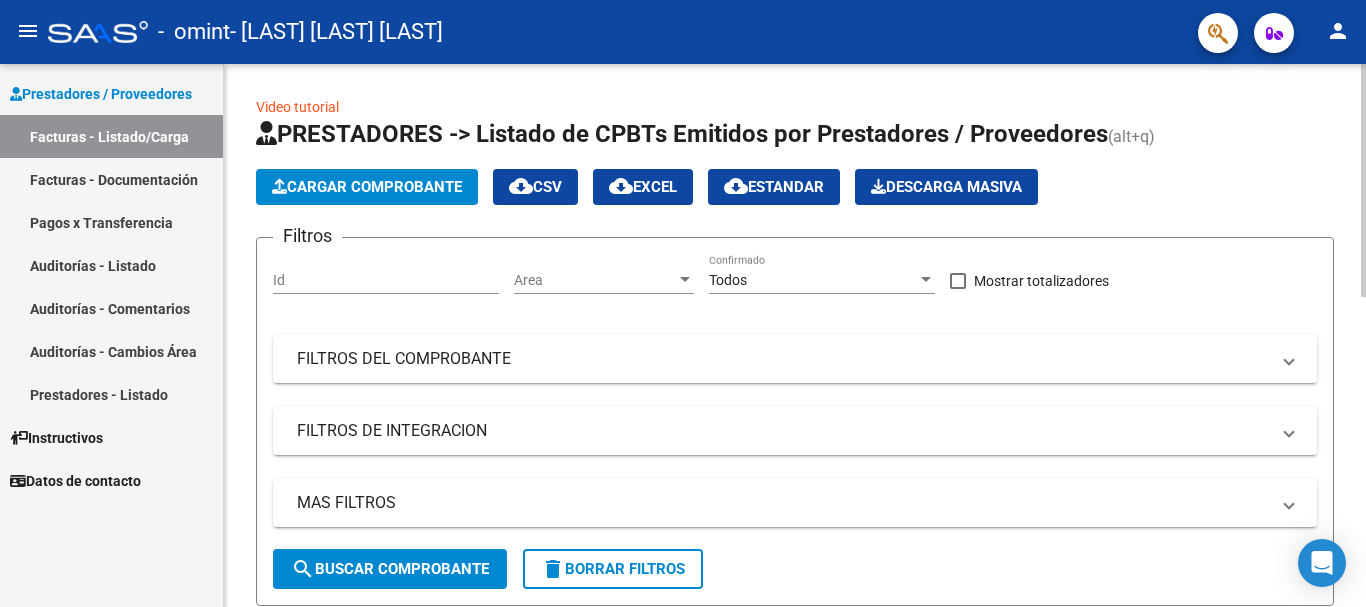 click 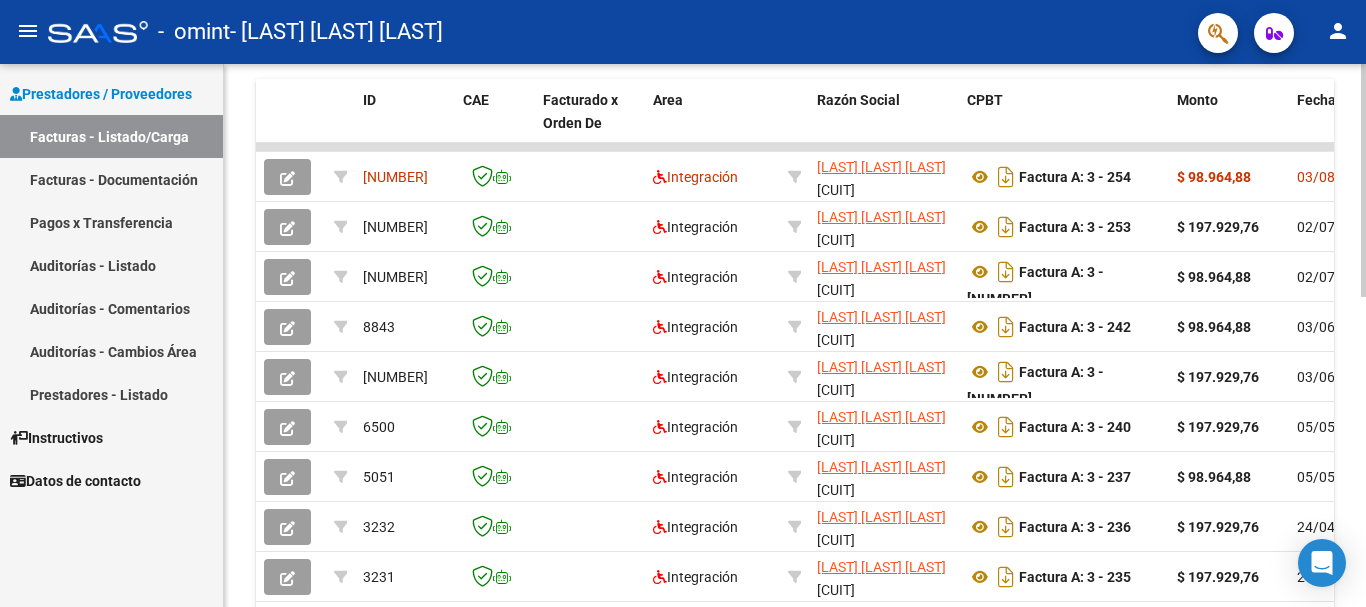 click 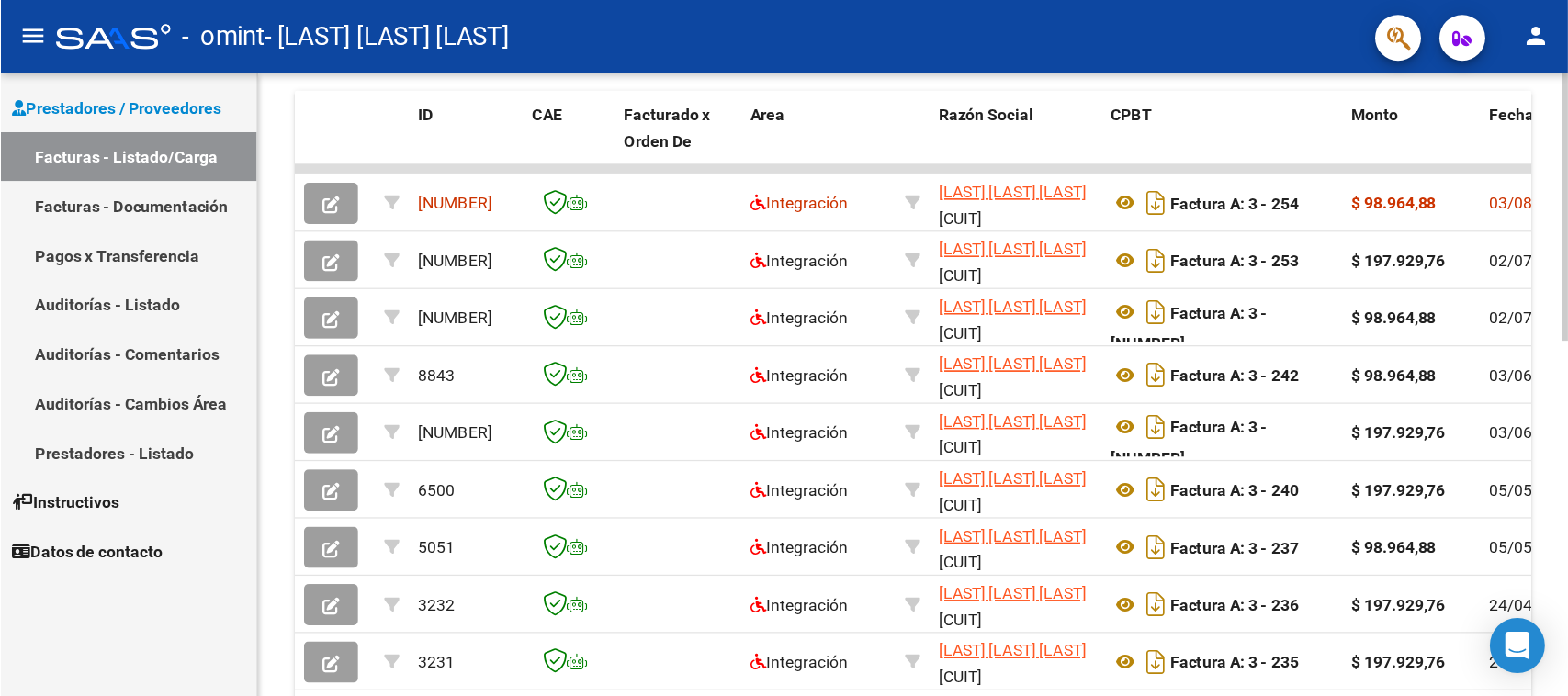 scroll, scrollTop: 0, scrollLeft: 0, axis: both 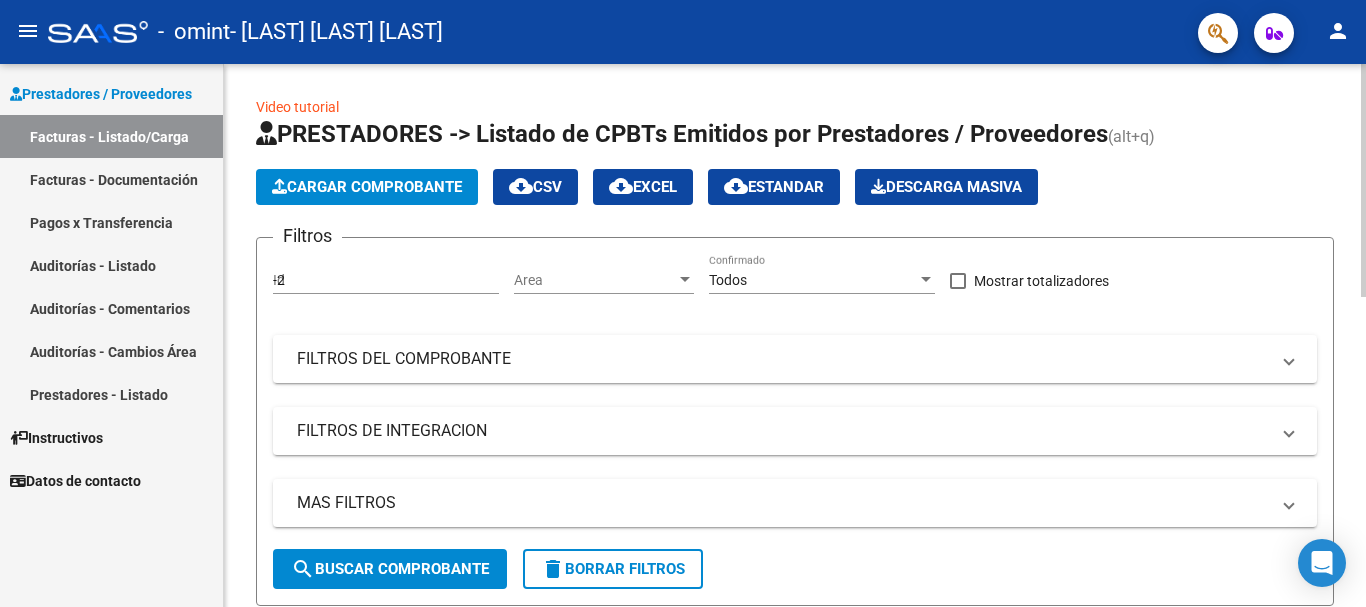 type on "-3" 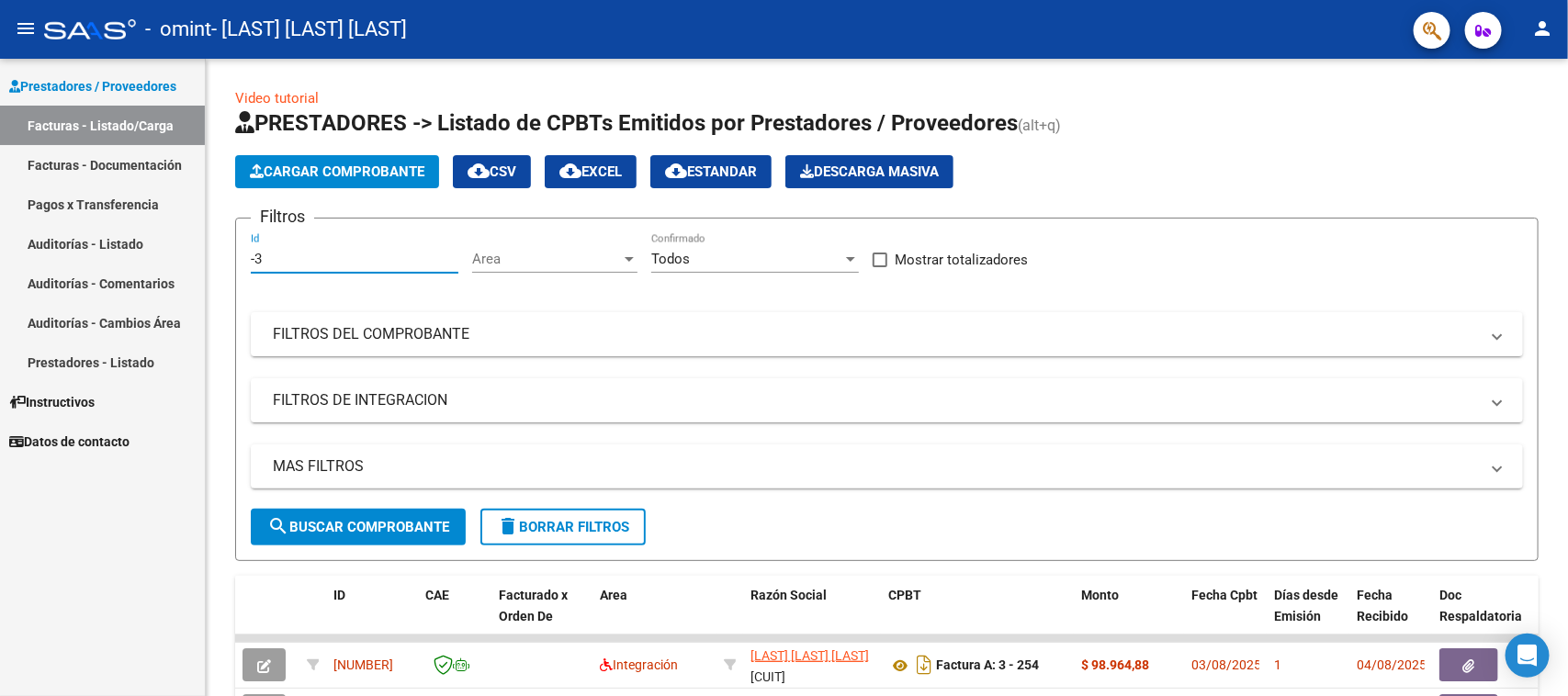 click on "-   omint   - [LAST] [LAST] [LAST]" 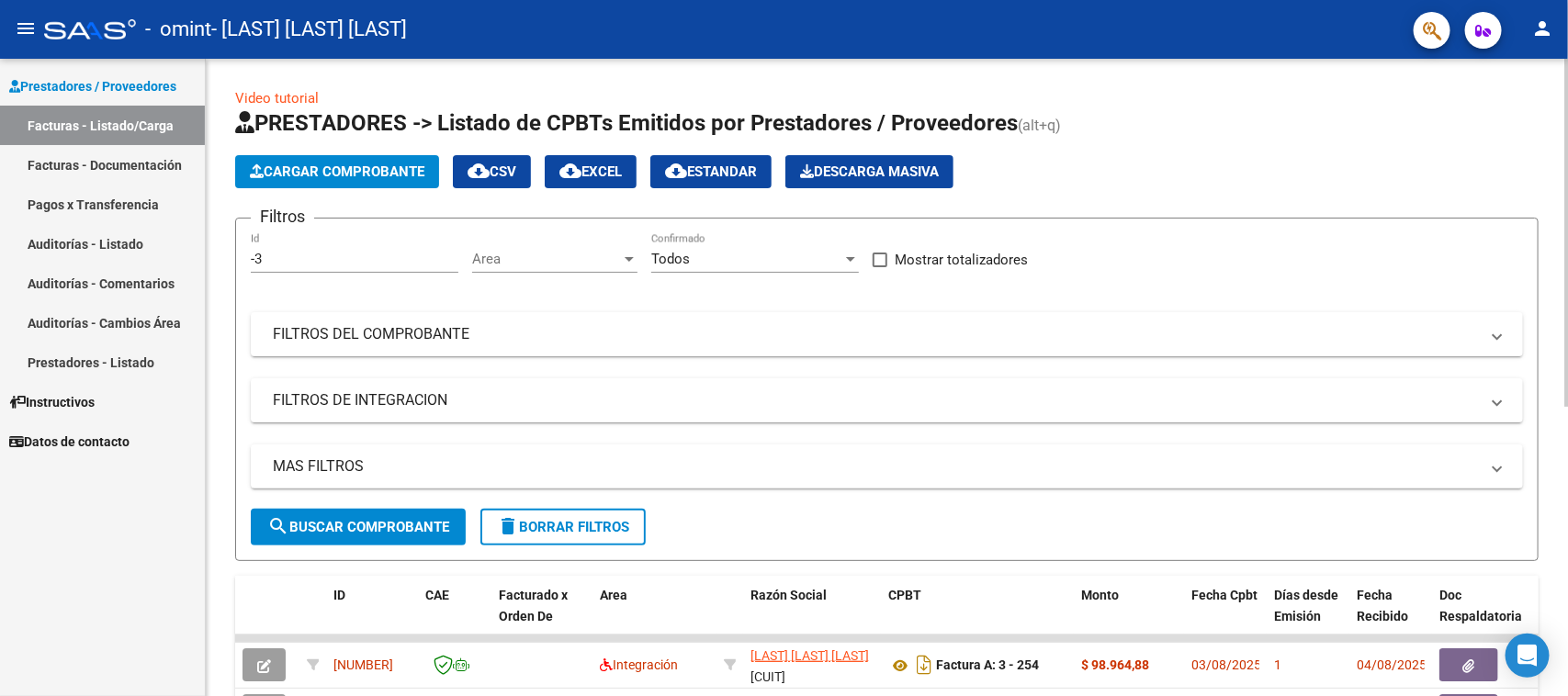 click on "Filtros -3 Id Area Area Todos Confirmado   Mostrar totalizadores   FILTROS DEL COMPROBANTE  Comprobante Tipo Comprobante Tipo Start date – End date Fec. Comprobante Desde / Hasta Días Emisión Desde(cant. días) Días Emisión Hasta(cant. días) CUIT / Razón Social Pto. Venta Nro. Comprobante Código SSS CAE Válido CAE Válido Todos Cargado Módulo Hosp. Todos Tiene facturacion Apócrifa Hospital Refes  FILTROS DE INTEGRACION  Período De Prestación Campos del Archivo de Rendición Devuelto x SSS (dr_envio) Todos Rendido x SSS (dr_envio) Tipo de Registro Tipo de Registro Período Presentación Período Presentación Campos del Legajo Asociado (preaprobación) Afiliado Legajo (cuil/nombre) Todos Solo facturas preaprobadas  MAS FILTROS  Todos Con Doc. Respaldatoria Todos Con Trazabilidad Todos Auditoría Auditoría Auditoría Id Start date – End date Auditoría Confirmada Desde / Hasta Start date – End date Start date – End date Fec. Rec. Desde / Hasta Start date – End date Start date – Op" 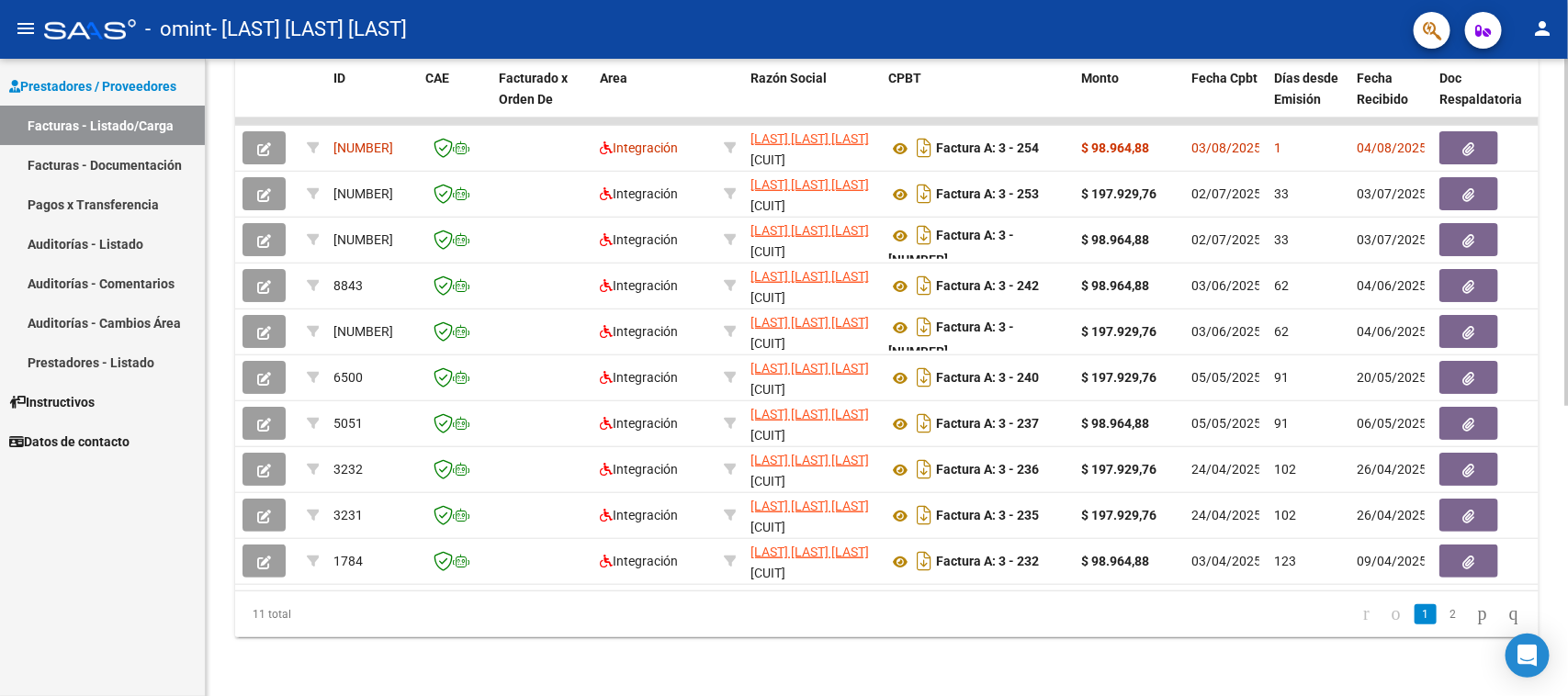 click on "Video tutorial   PRESTADORES -> Listado de CPBTs Emitidos por Prestadores / Proveedores (alt+q)   Cargar Comprobante
cloud_download  CSV  cloud_download  EXCEL  cloud_download  Estandar   Descarga Masiva
Filtros -3 Id Area Area Todos Confirmado   Mostrar totalizadores   FILTROS DEL COMPROBANTE  Comprobante Tipo Comprobante Tipo Start date – End date Fec. Comprobante Desde / Hasta Días Emisión Desde(cant. días) Días Emisión Hasta(cant. días) CUIT / Razón Social Pto. Venta Nro. Comprobante Código SSS CAE Válido CAE Válido Todos Cargado Módulo Hosp. Todos Tiene facturacion Apócrifa Hospital Refes  FILTROS DE INTEGRACION  Período De Prestación Campos del Archivo de Rendición Devuelto x SSS (dr_envio) Todos Rendido x SSS (dr_envio) Tipo de Registro Tipo de Registro Período Presentación Período Presentación Campos del Legajo Asociado (preaprobación) Afiliado Legajo (cuil/nombre) Todos Solo facturas preaprobadas  MAS FILTROS  Todos Con Doc. Respaldatoria Todos Con Trazabilidad Todos – Op" 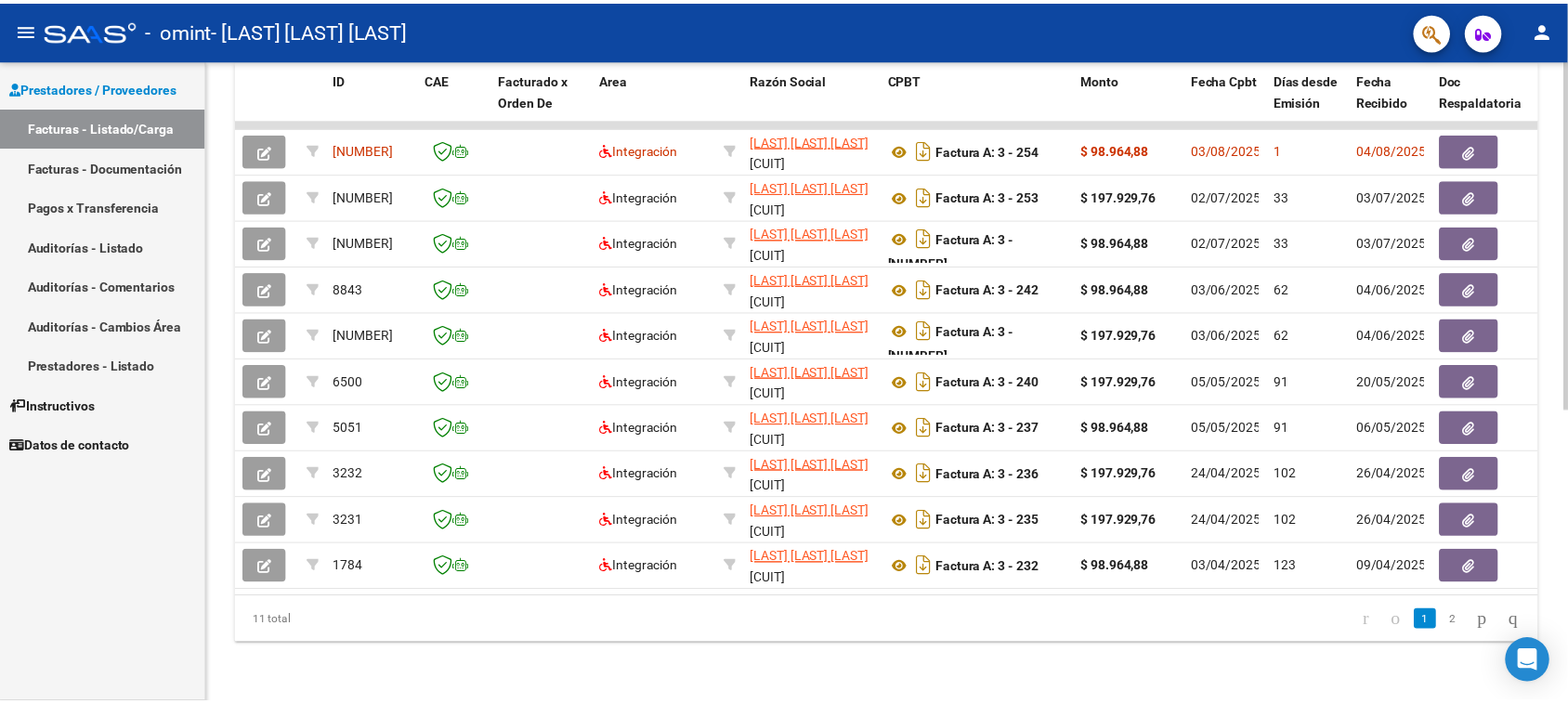scroll, scrollTop: 0, scrollLeft: 0, axis: both 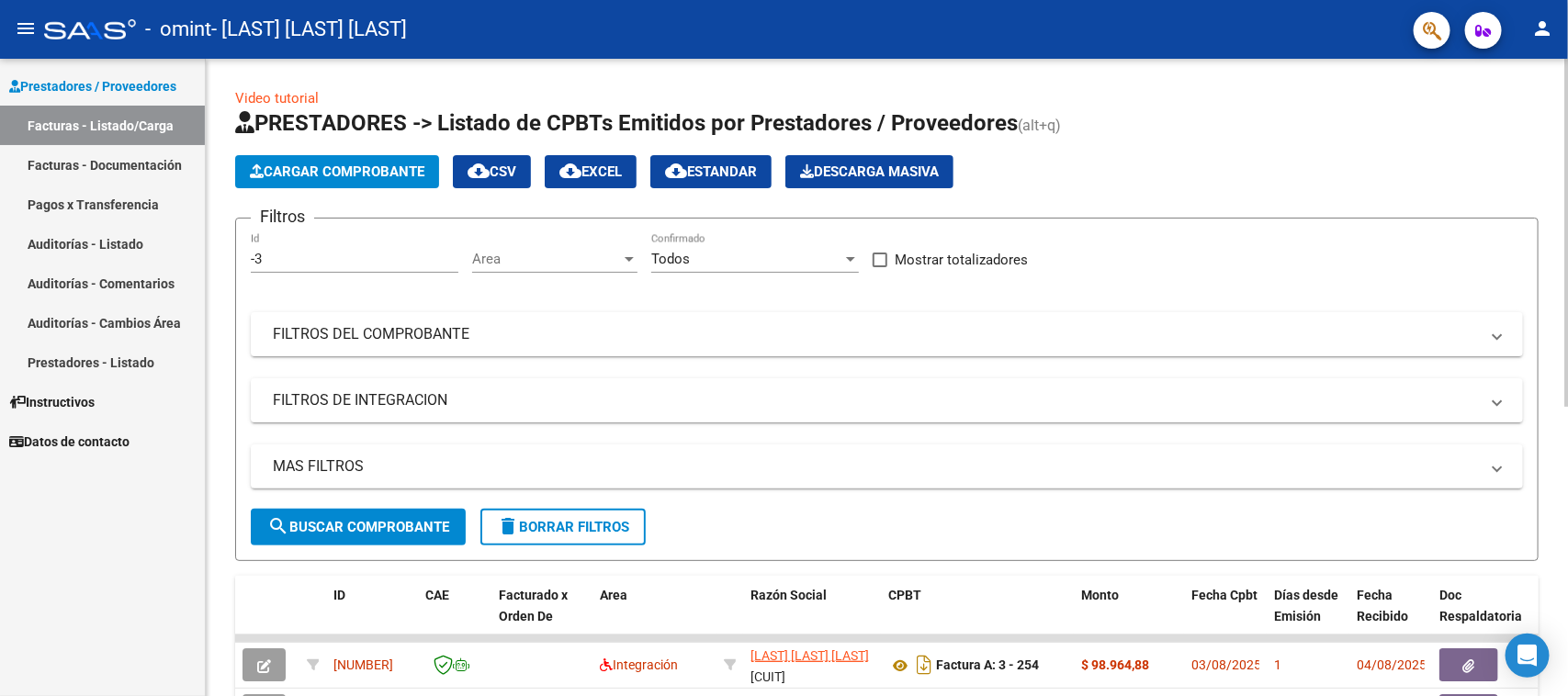 click on "Cargar Comprobante" 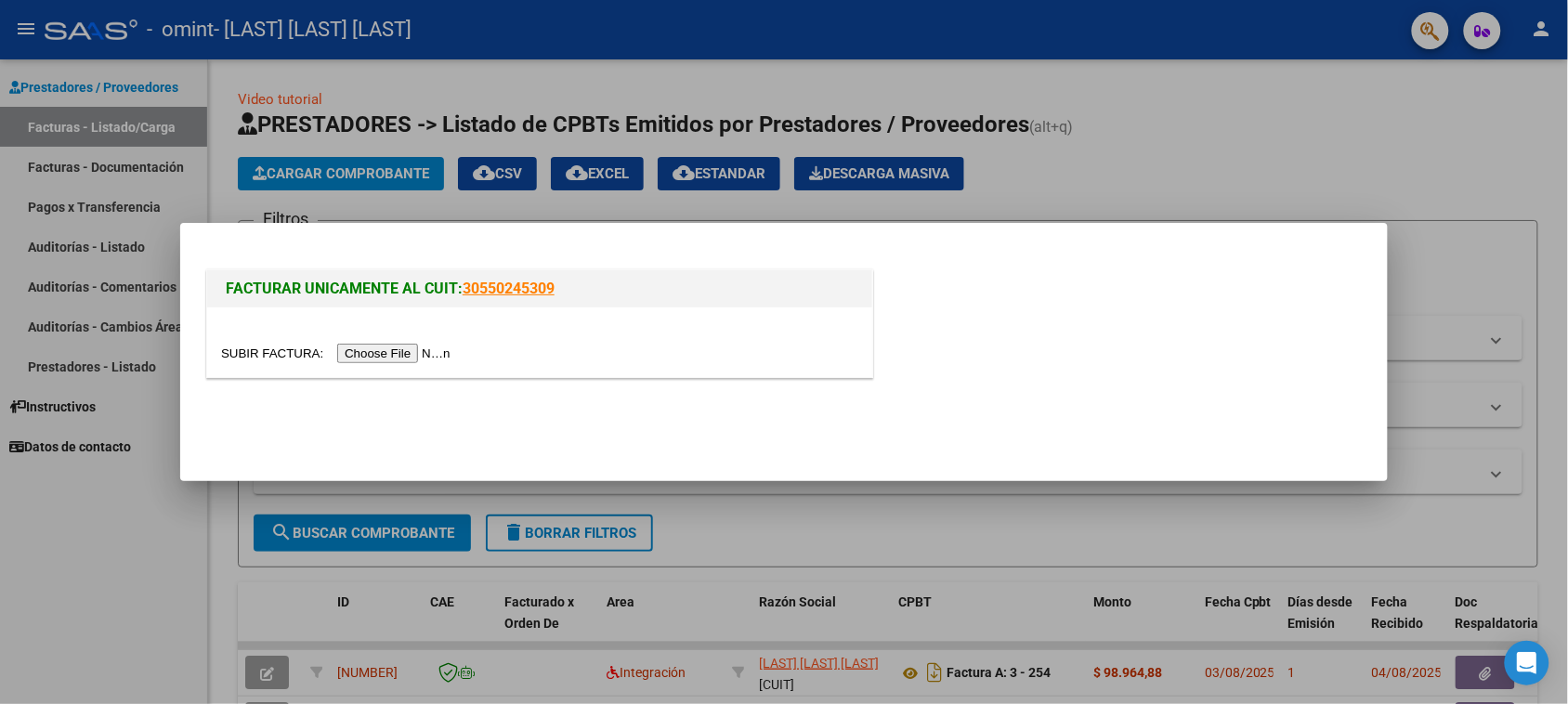 click at bounding box center [338, 353] 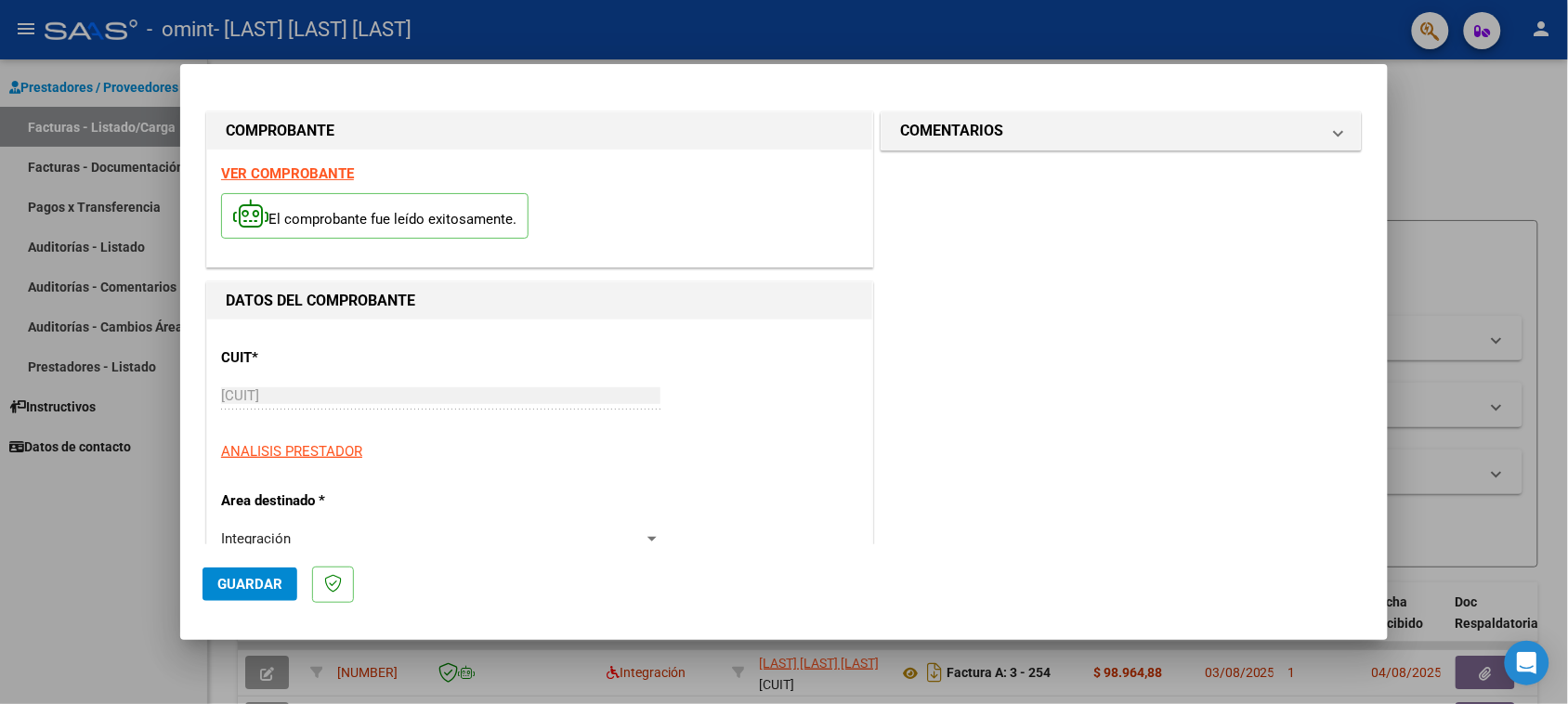 scroll, scrollTop: 399, scrollLeft: 0, axis: vertical 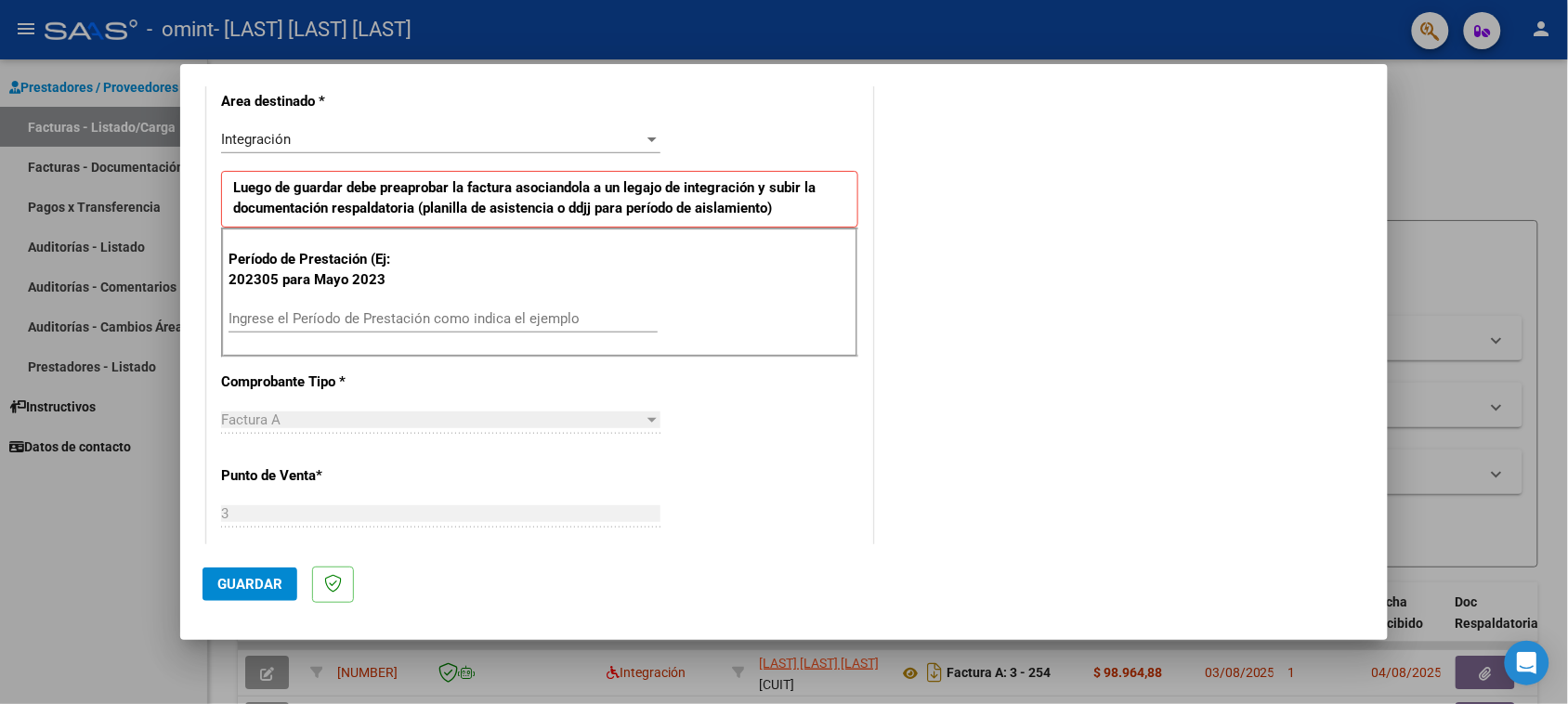 click on "CUIT  *   [CUIT] Ingresar CUIT  ANALISIS PRESTADOR  Area destinado * Integración Seleccionar Area Luego de guardar debe preaprobar la factura asociandola a un legajo de integración y subir la documentación respaldatoria (planilla de asistencia o ddjj para período de aislamiento)  Período de Prestación (Ej: 202305 para Mayo 2023    Ingrese el Período de Prestación como indica el ejemplo   Comprobante Tipo * Factura A Seleccionar Tipo Punto de Venta  *   3 Ingresar el Nro.  Número  *   258 Ingresar el Nro.  Monto  *   $ 197.929,76 Ingresar el monto  Fecha del Cpbt.  *   2025-08-03 Ingresar la fecha  CAE / CAEA (no ingrese CAI)    75315879901431 Ingresar el CAE o CAEA (no ingrese CAI)  Fecha de Vencimiento    Ingresar la fecha  Ref. Externa    Ingresar la ref.  N° Liquidación    Ingresar el N° Liquidación" at bounding box center (540, 601) 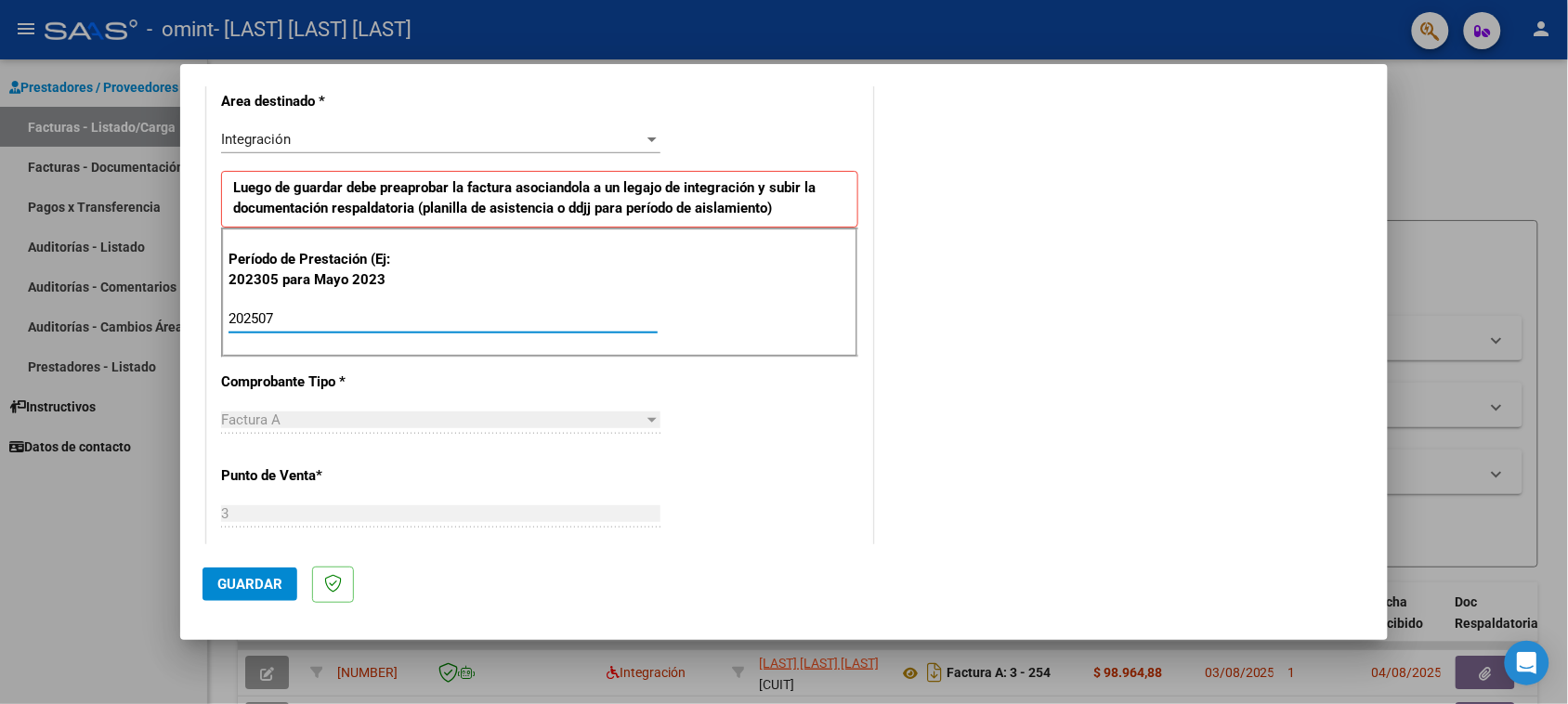 type on "202507" 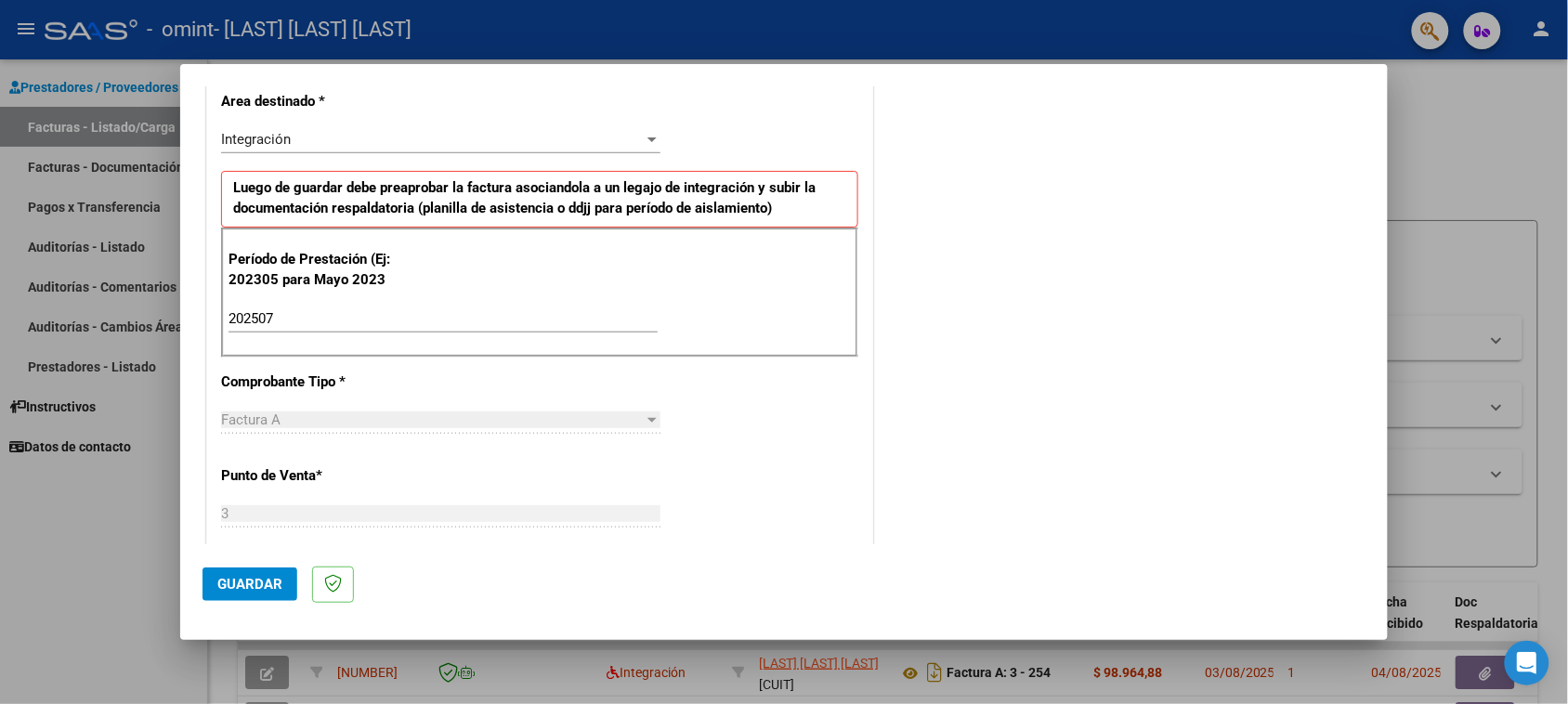 scroll, scrollTop: 799, scrollLeft: 0, axis: vertical 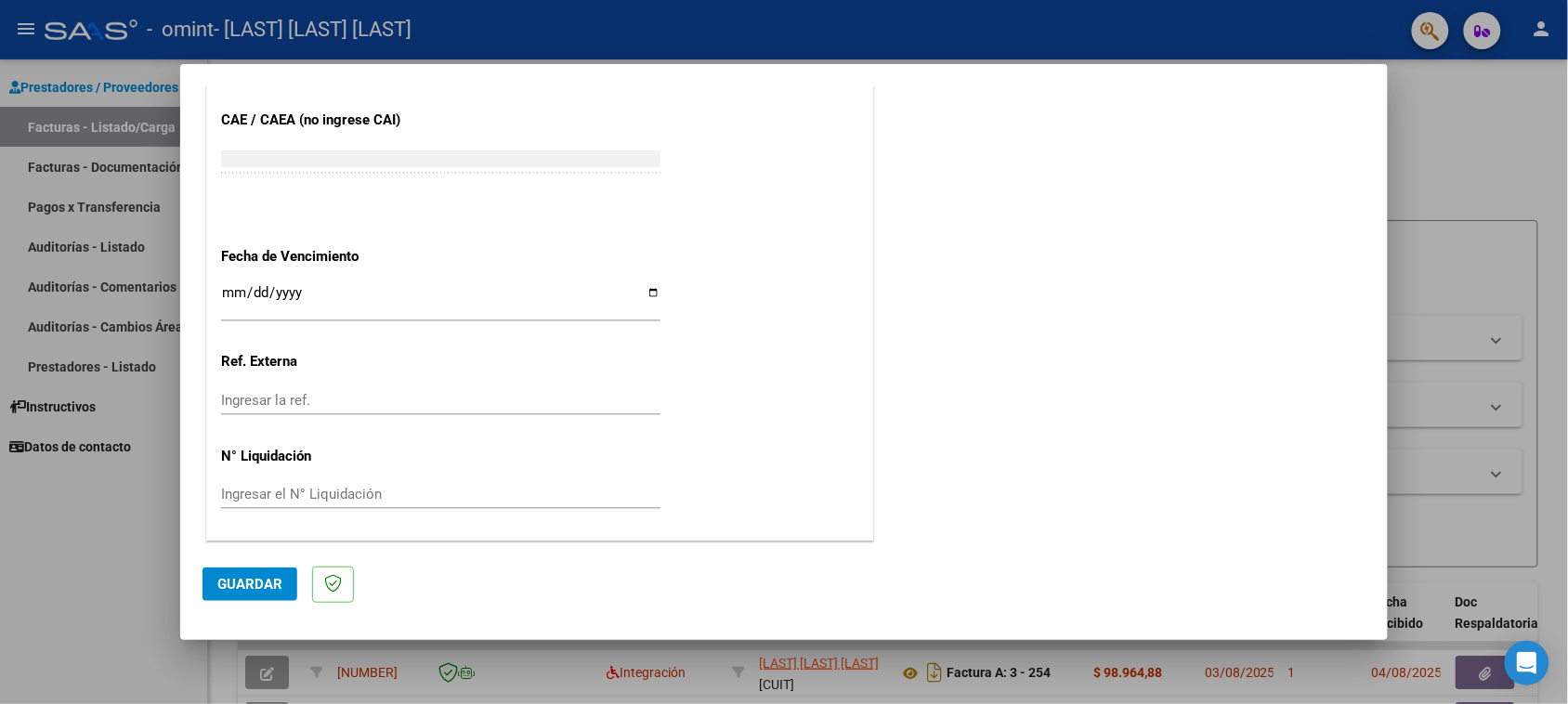 click on "Ingresar la fecha" at bounding box center [440, 300] 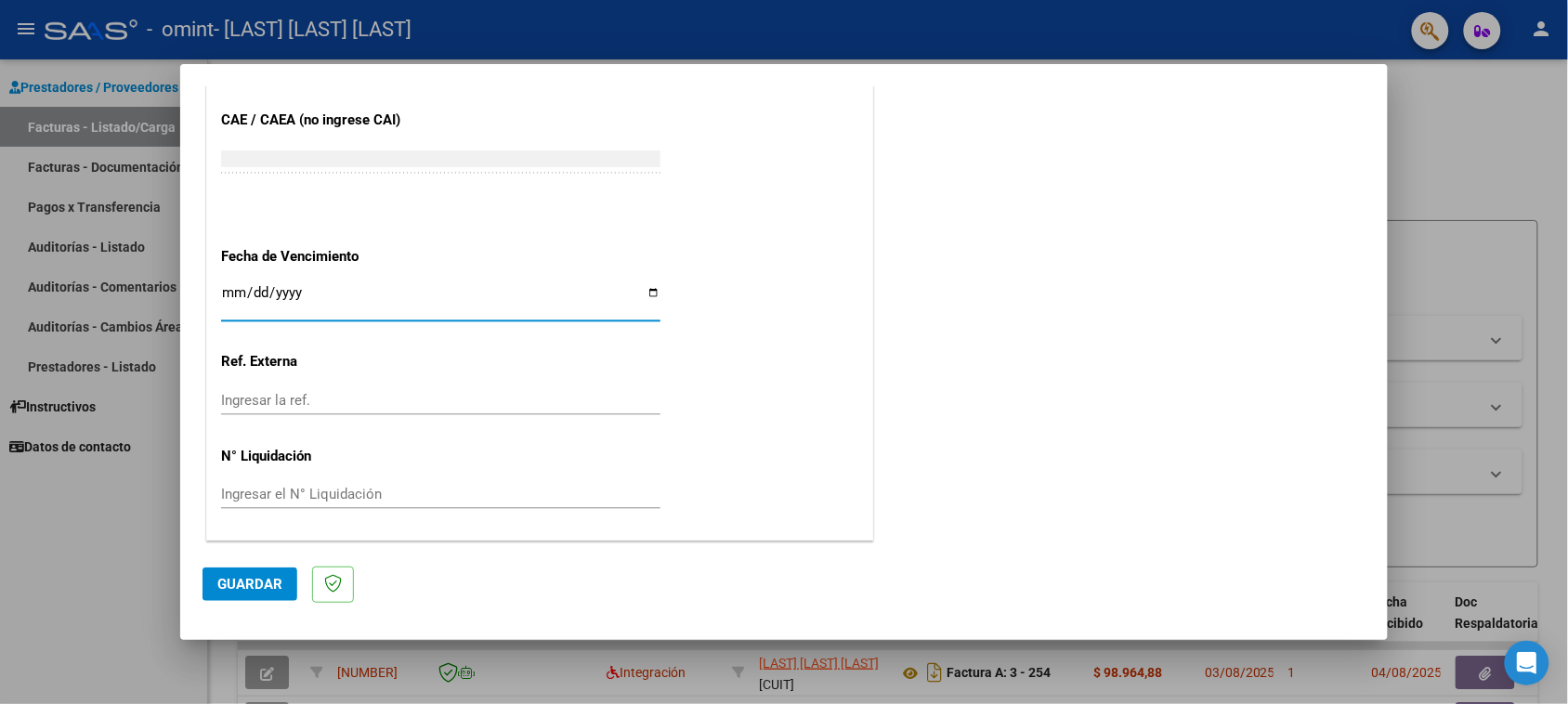 type on "2025-08-13" 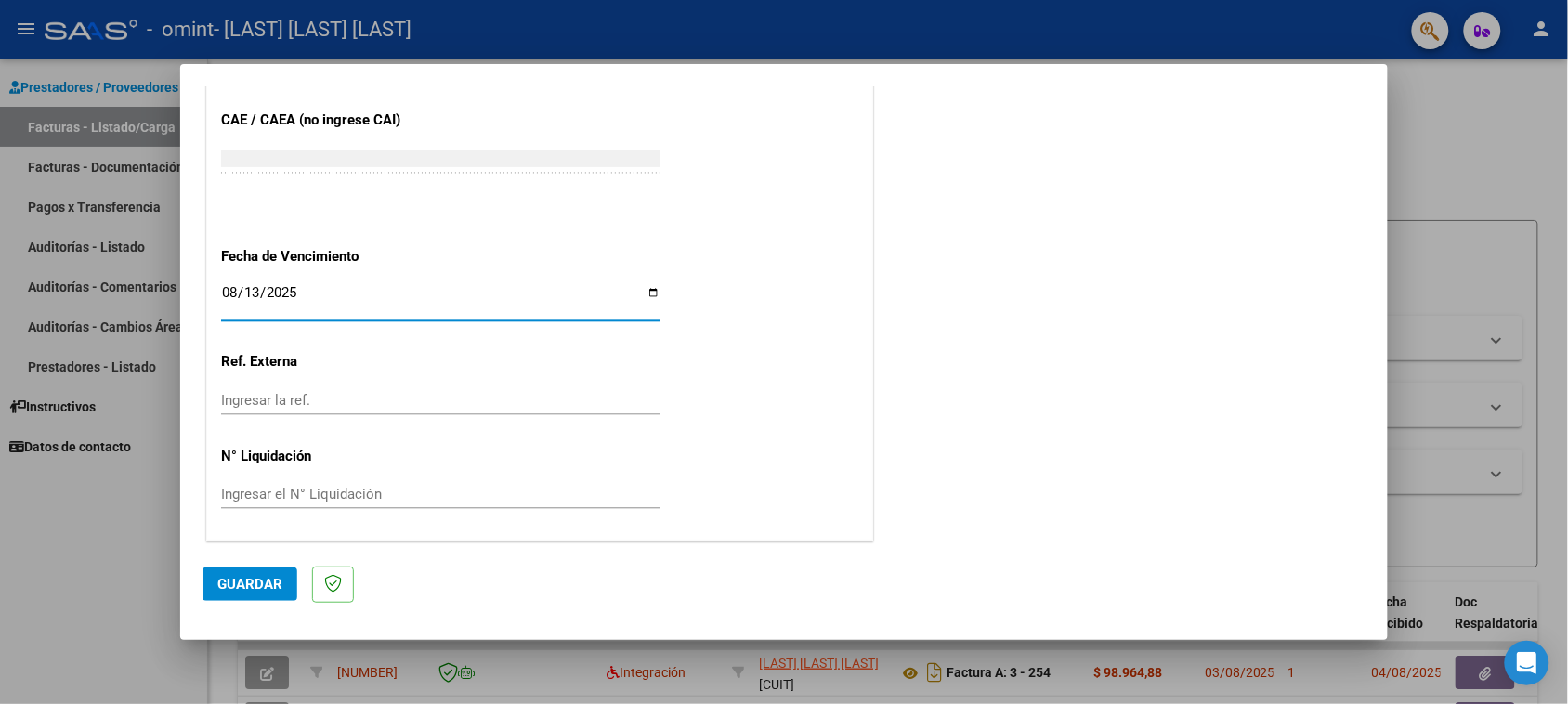 click on "Guardar" 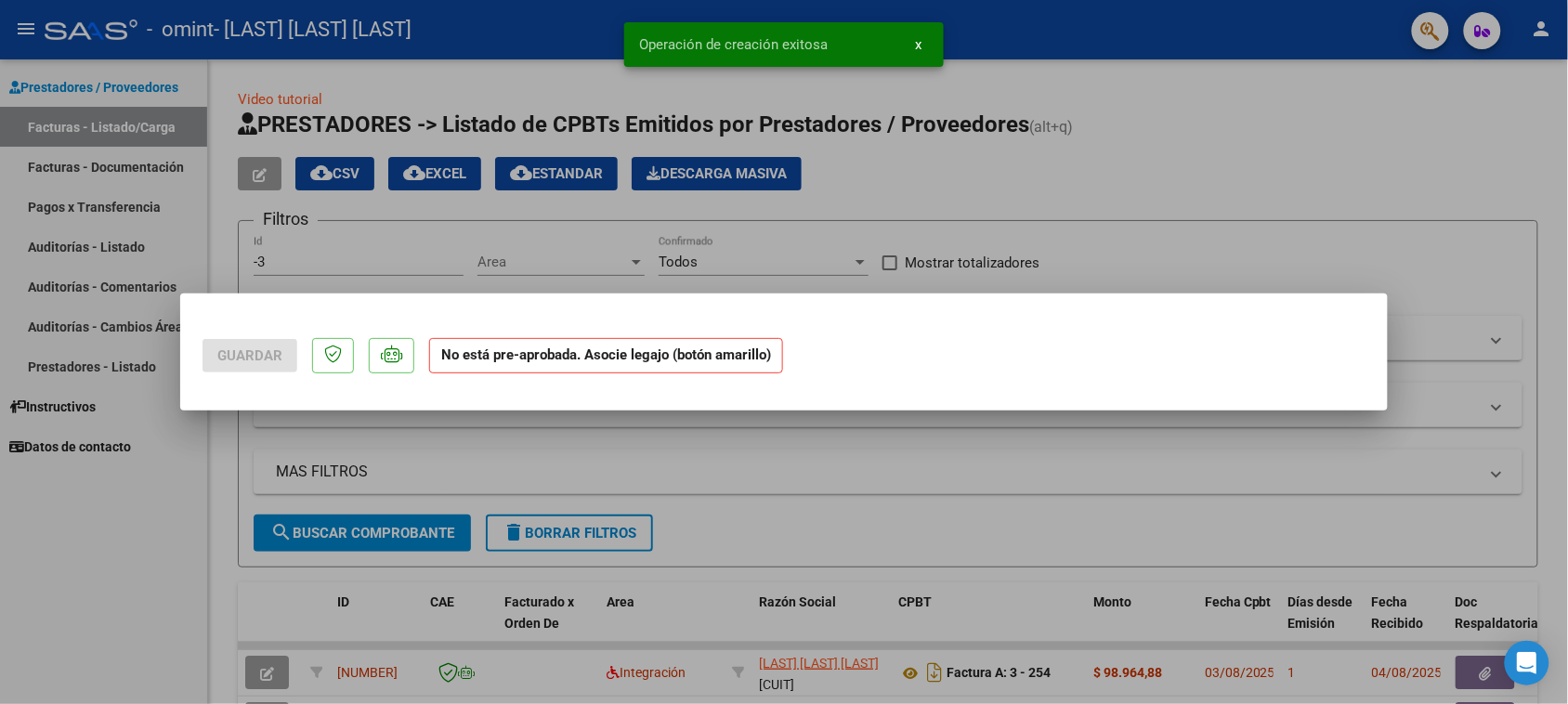 scroll, scrollTop: 0, scrollLeft: 0, axis: both 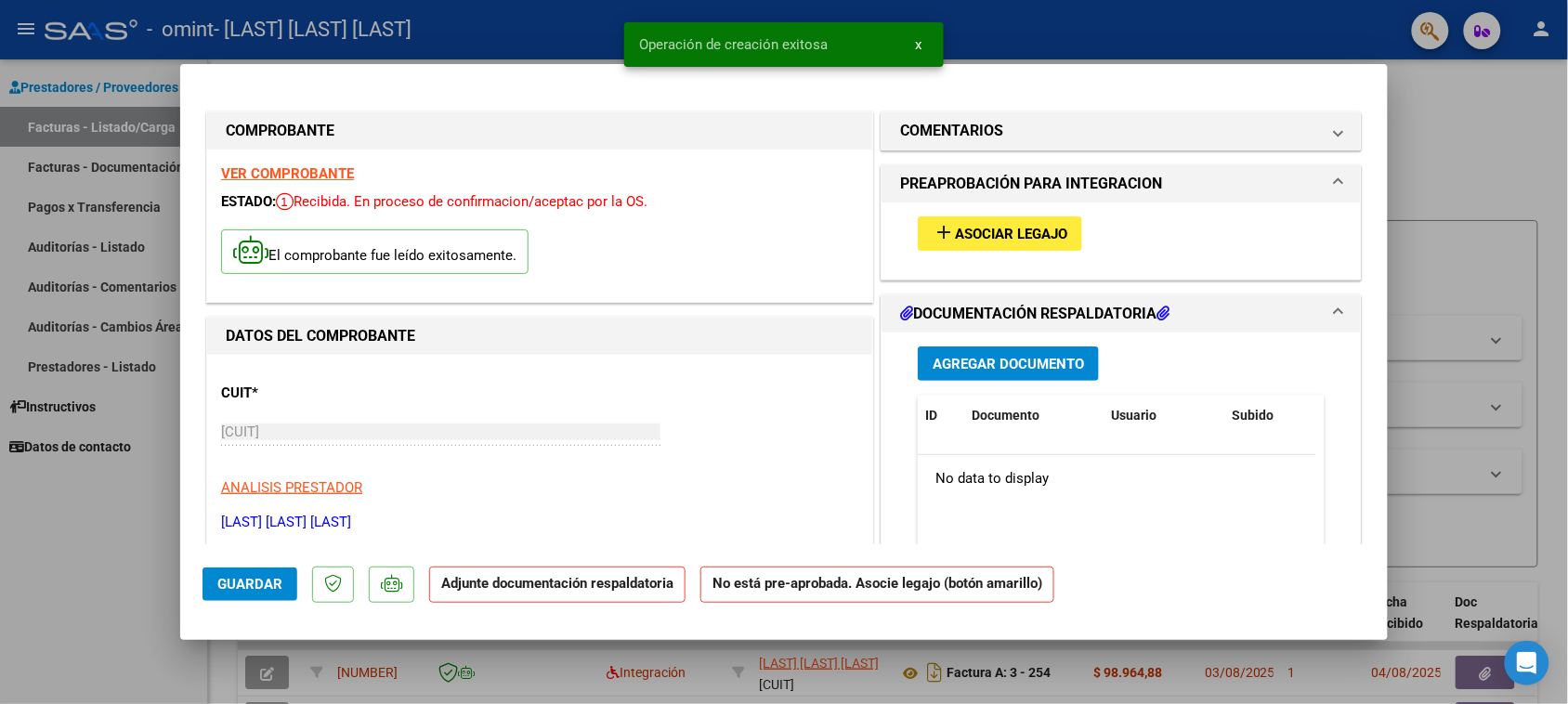 click on "Asociar Legajo" at bounding box center (1011, 234) 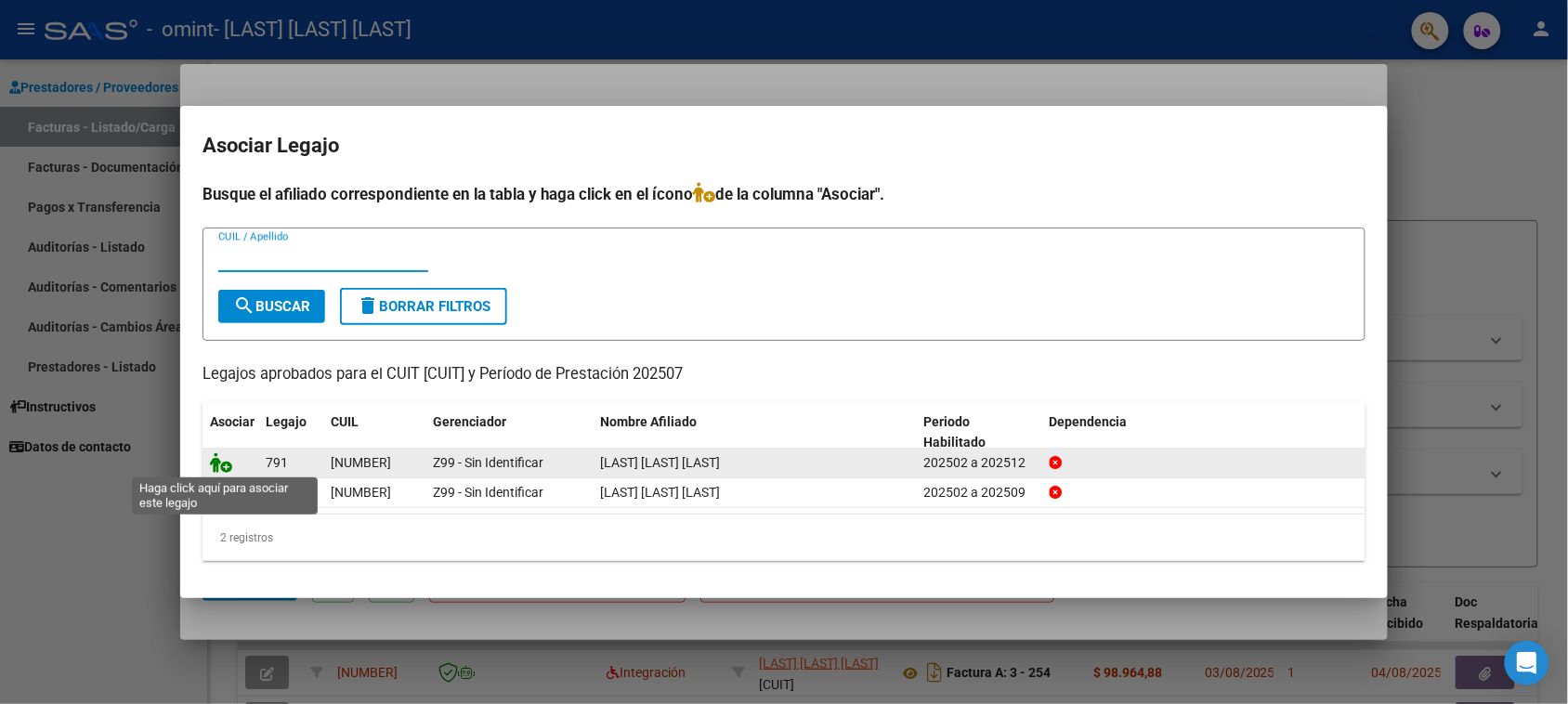 click 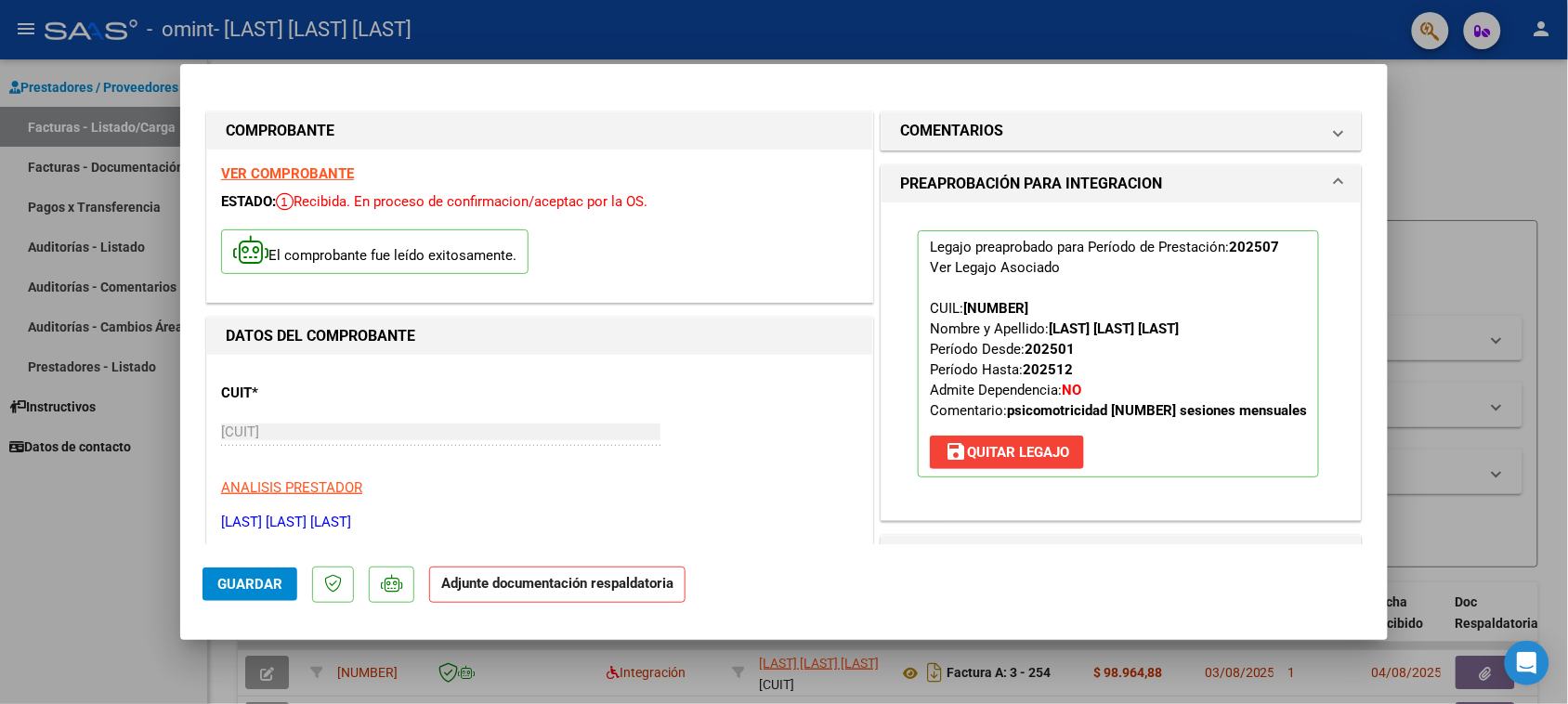 scroll, scrollTop: 399, scrollLeft: 0, axis: vertical 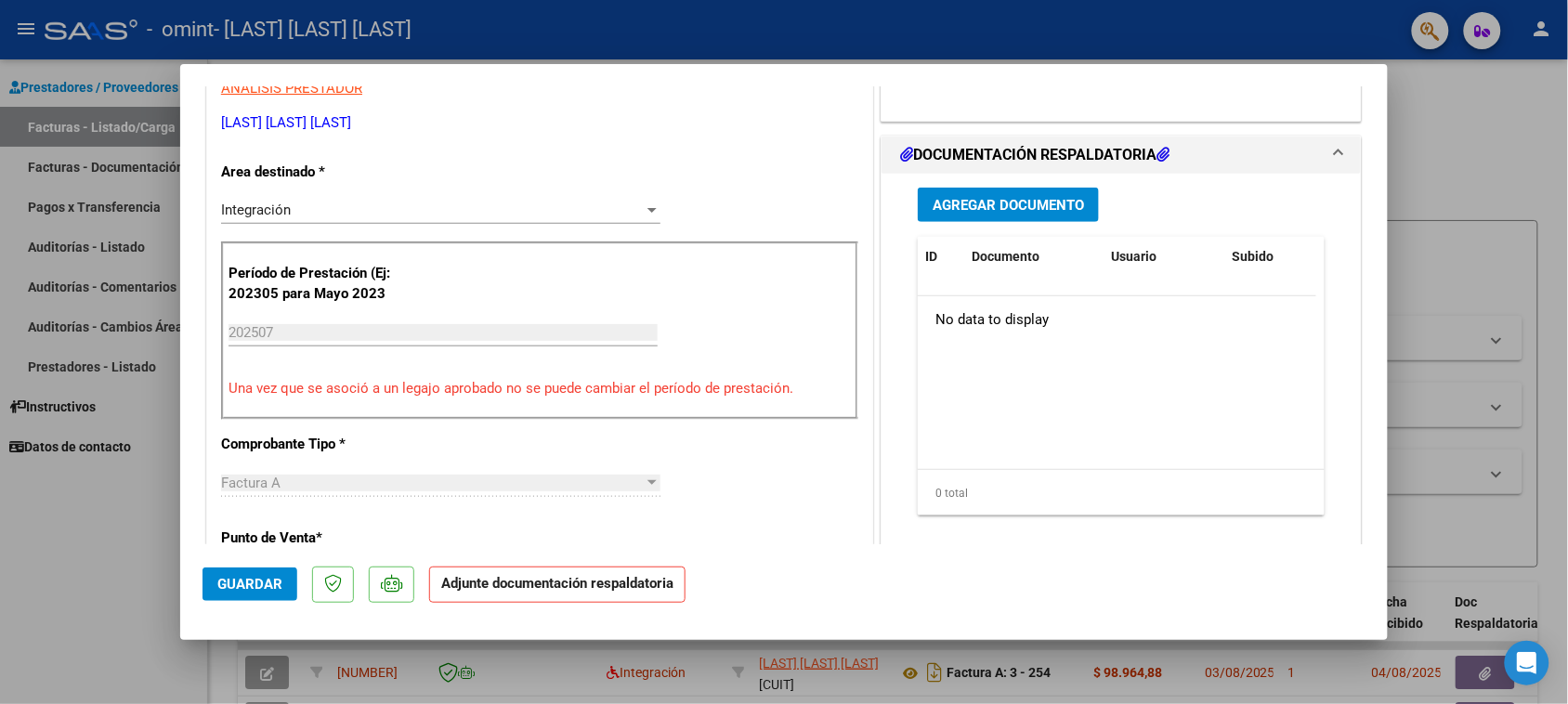 click on "Agregar Documento" at bounding box center (1008, 205) 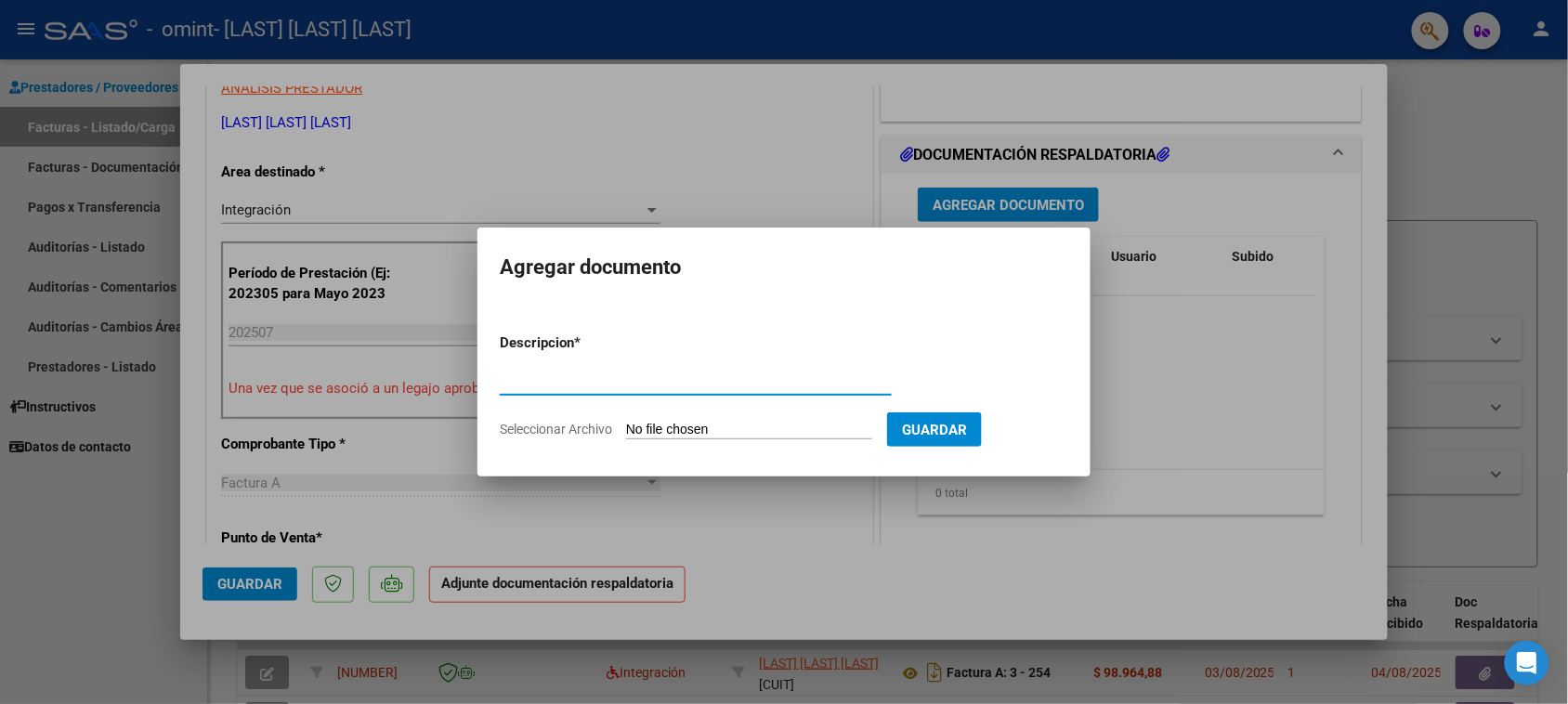 type on "F" 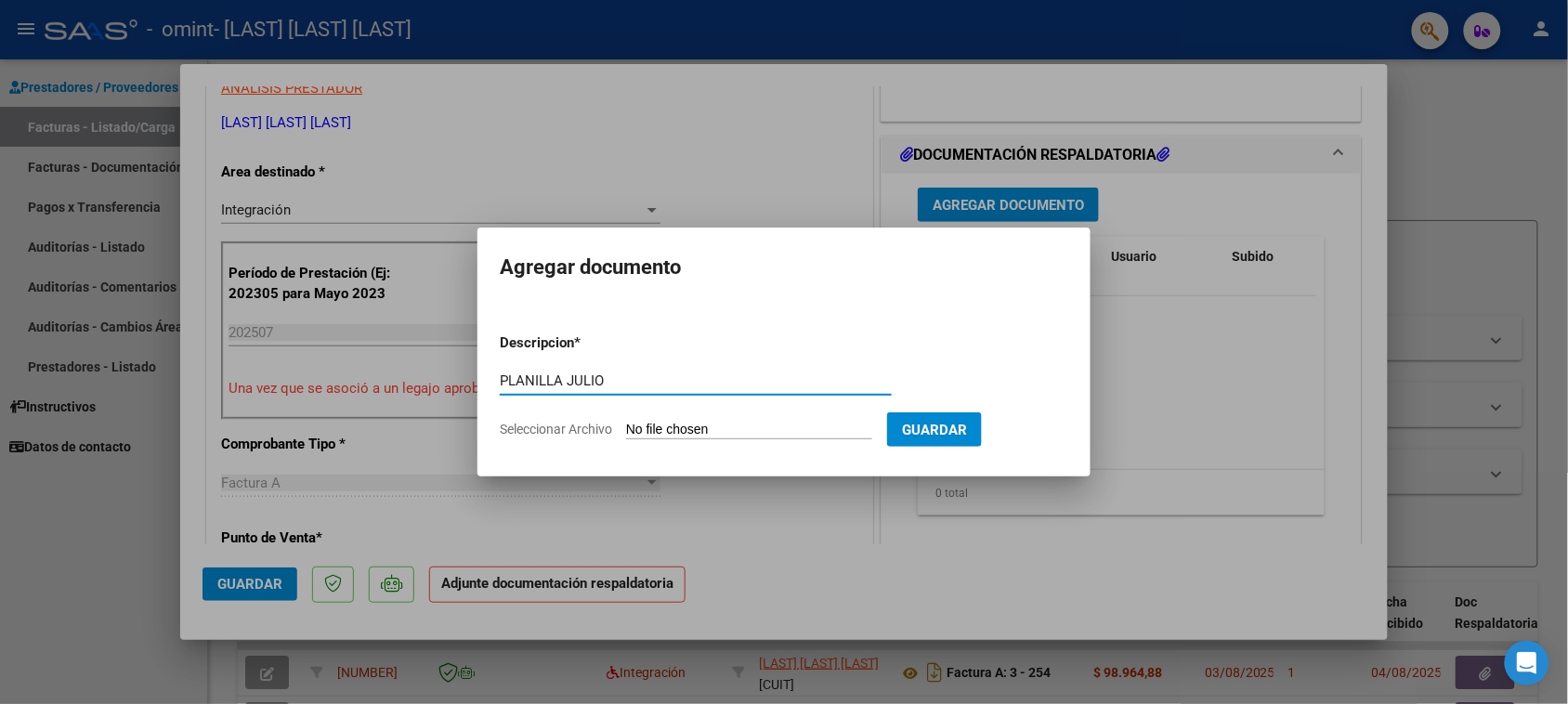 type on "PLANILLA JULIO" 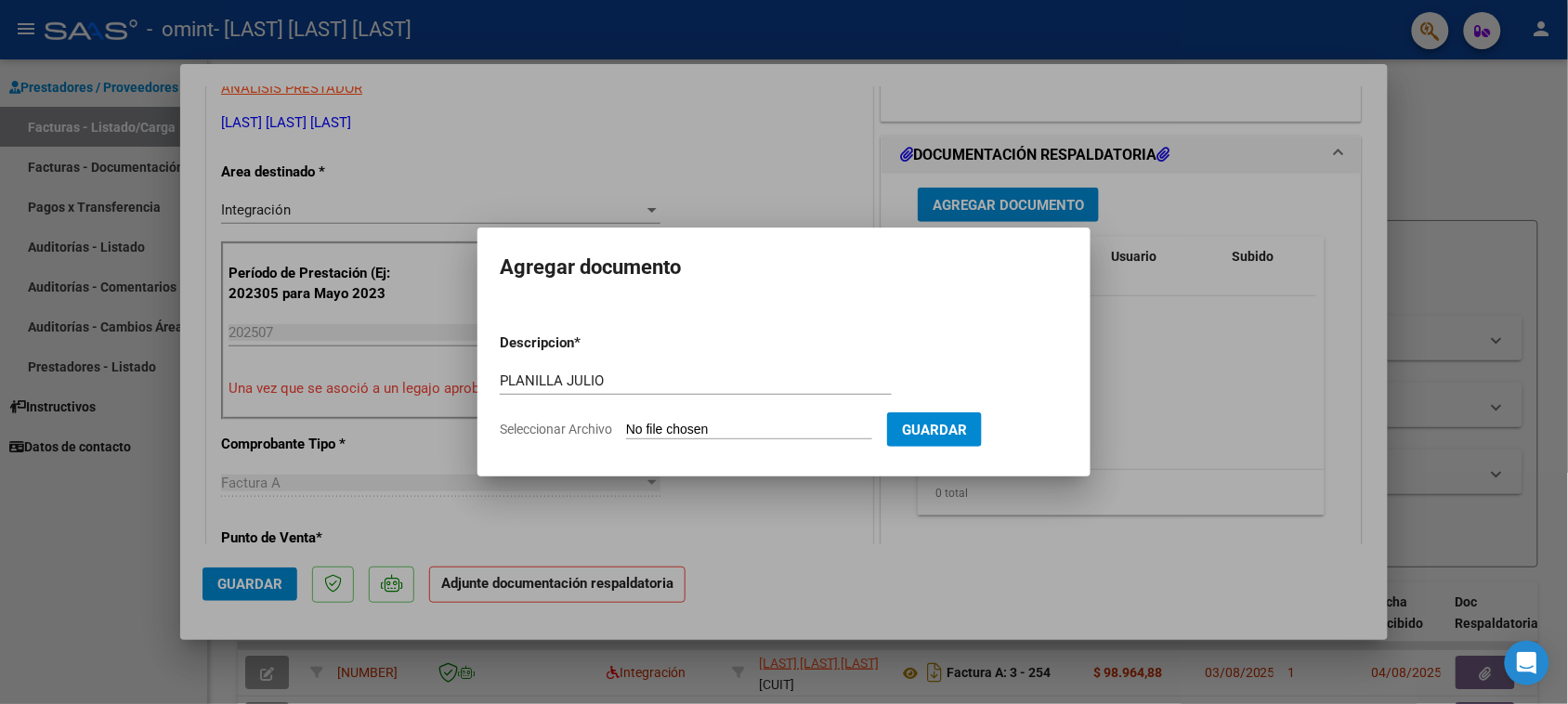 type on "C:\fakepath\PLANILLA JULIO 25.pdf" 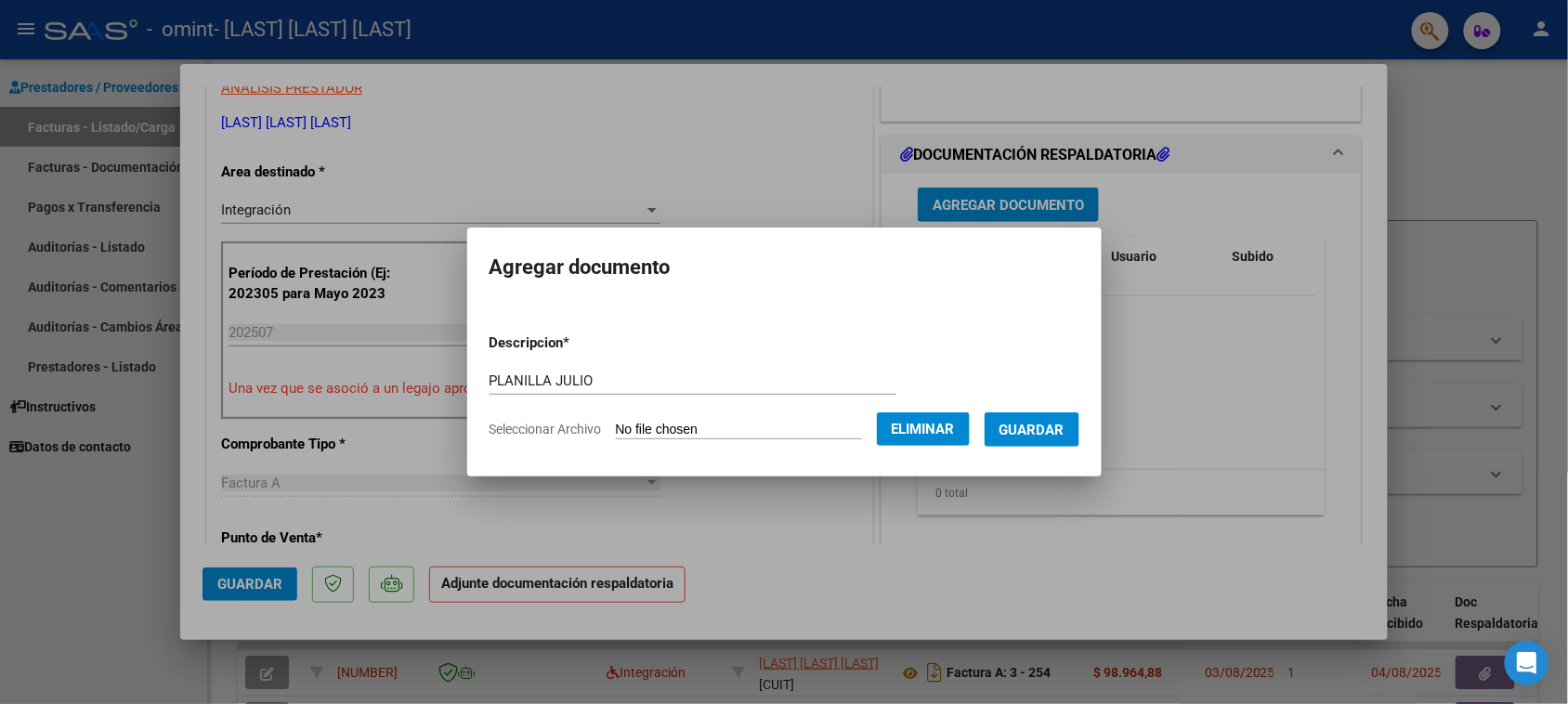 click on "Guardar" at bounding box center (1032, 430) 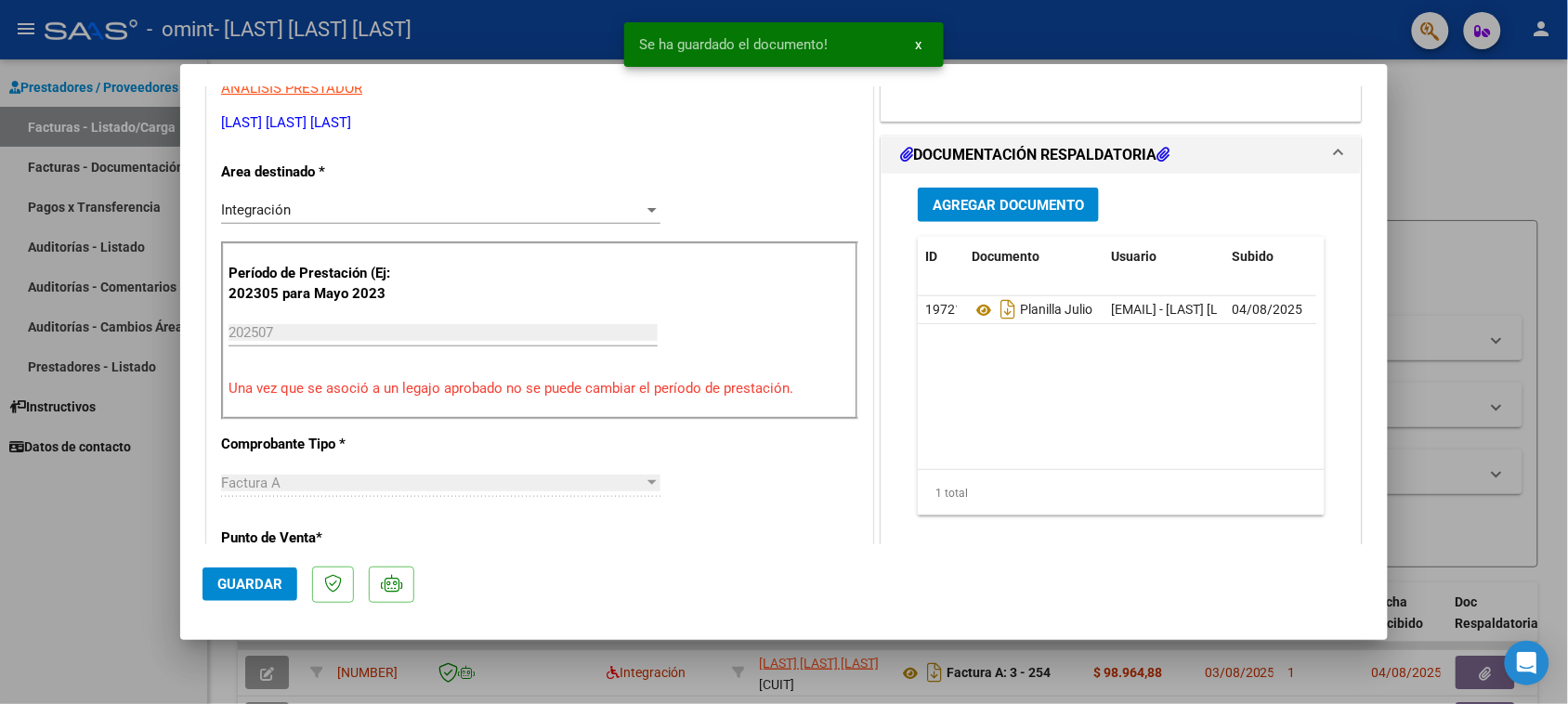 scroll, scrollTop: 800, scrollLeft: 0, axis: vertical 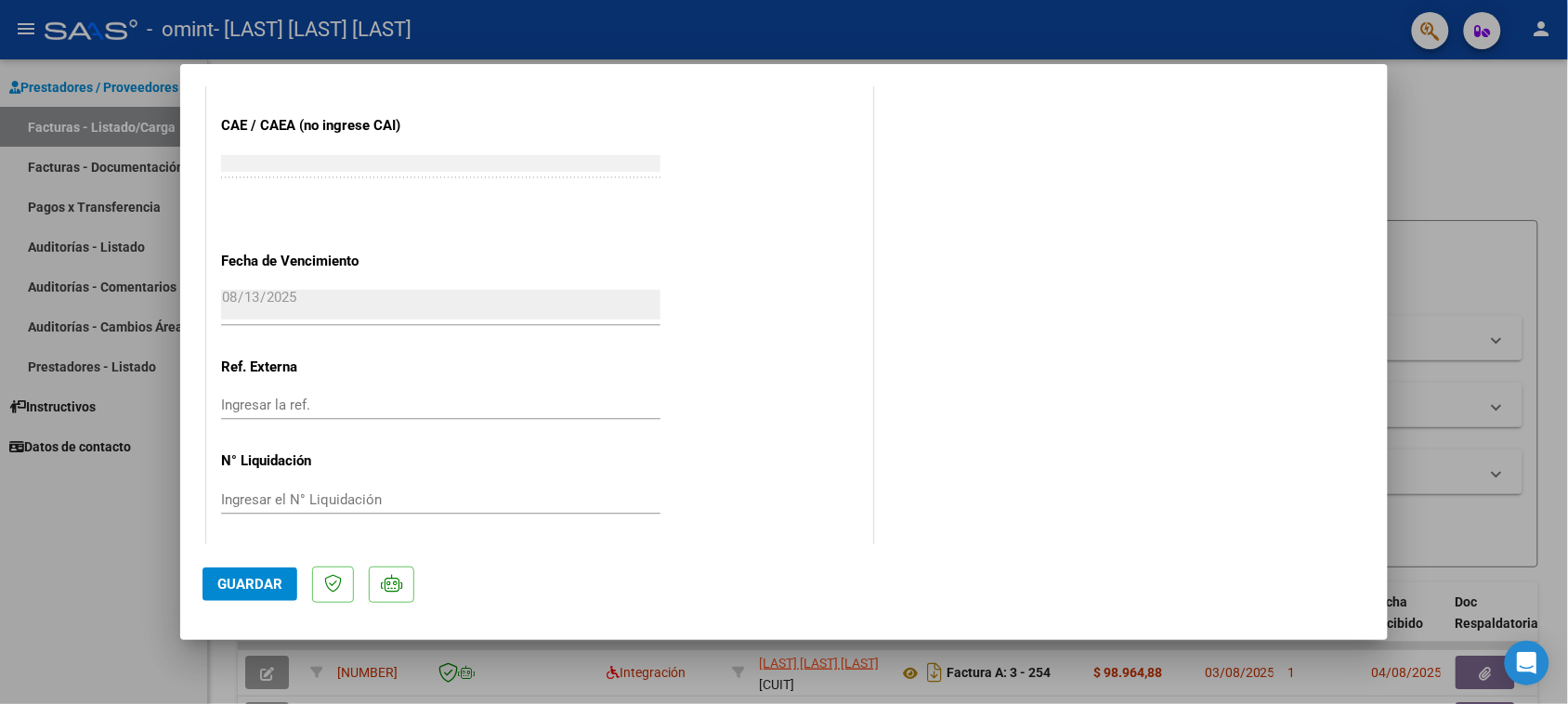 click on "Guardar" 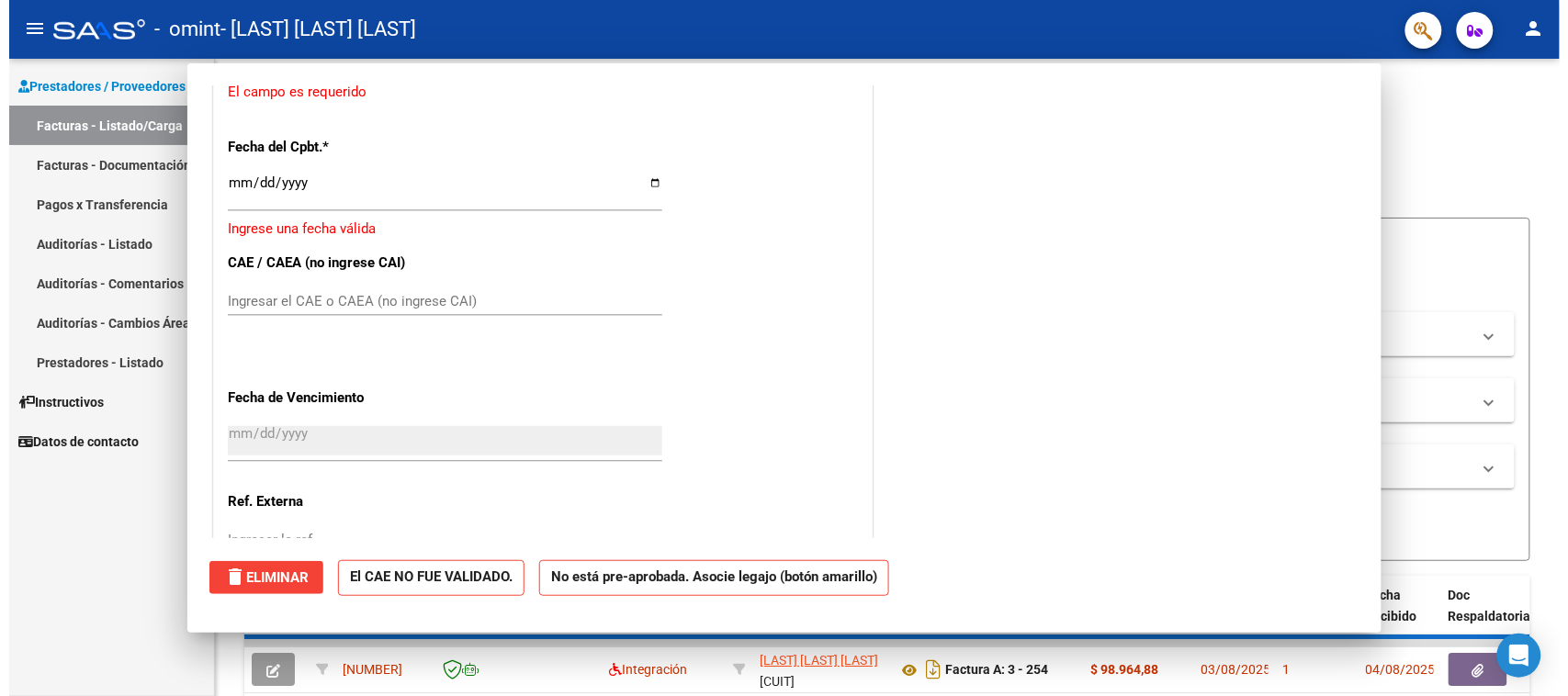 scroll, scrollTop: 0, scrollLeft: 0, axis: both 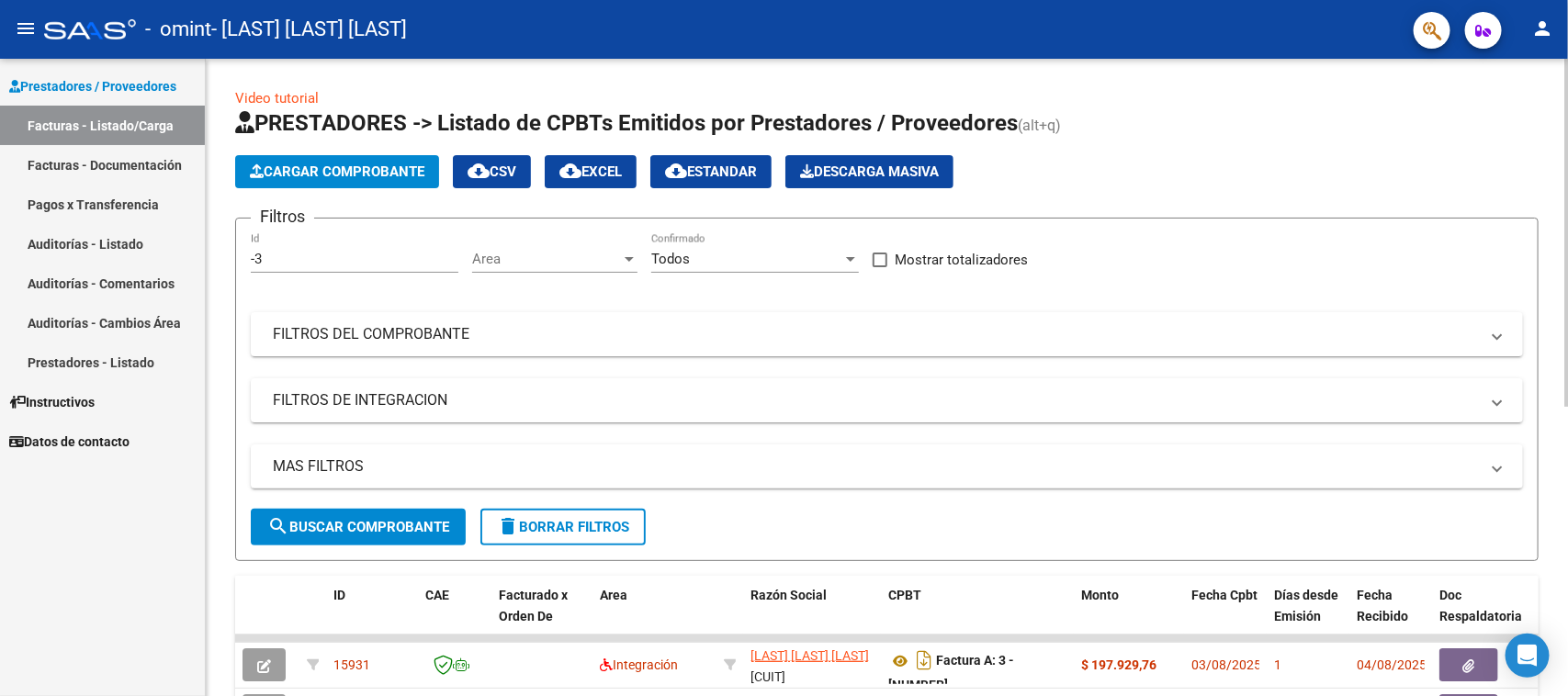click 